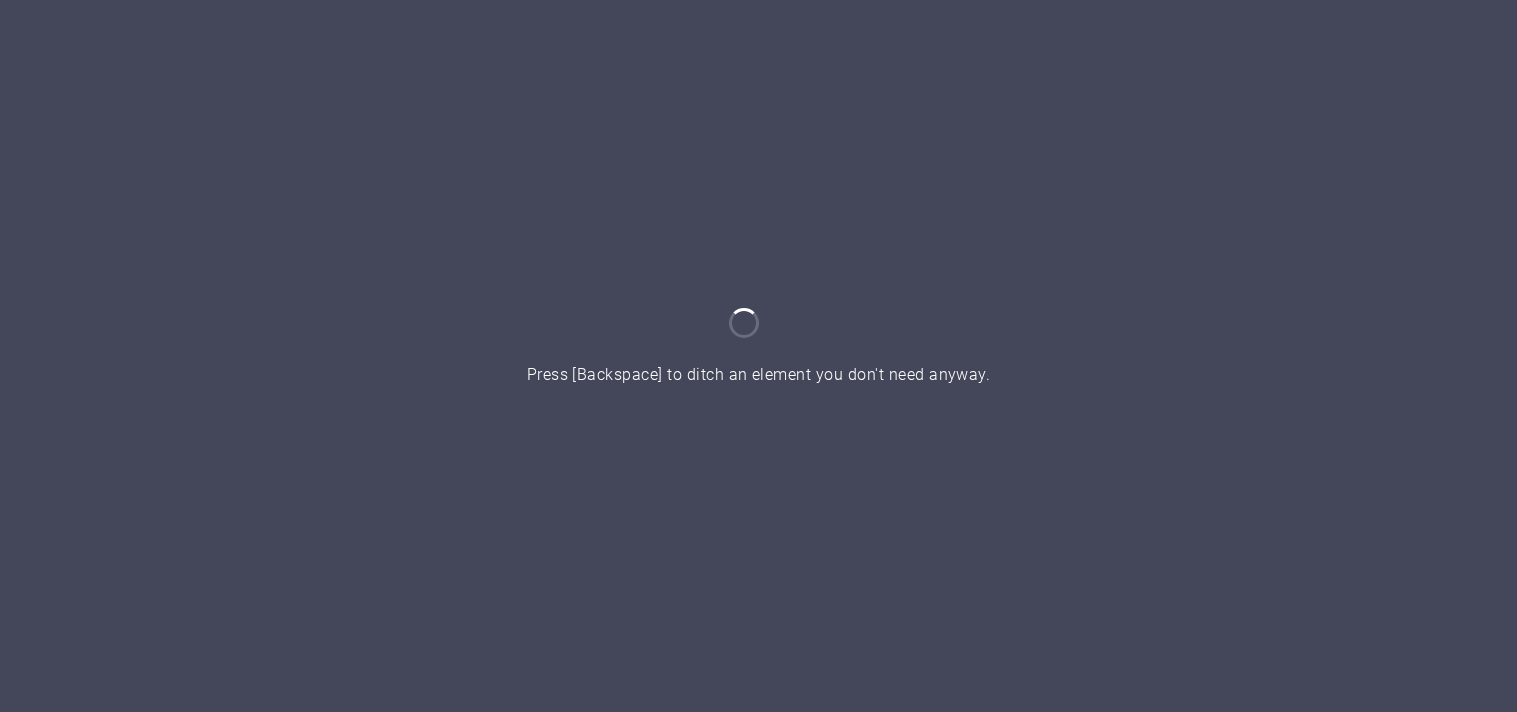 scroll, scrollTop: 0, scrollLeft: 0, axis: both 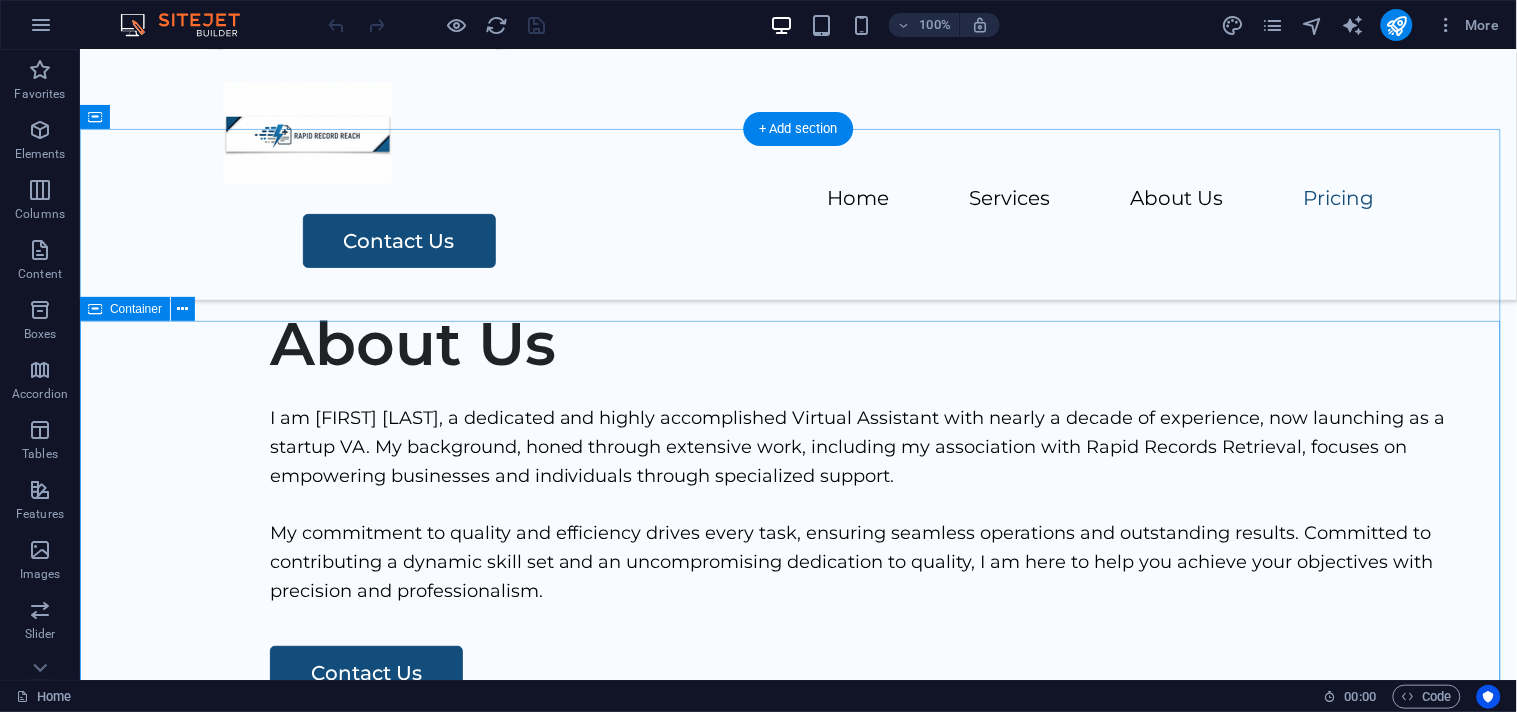 click on "Contact Us   I have read and understand the privacy policy. Unreadable? Load new Submit" at bounding box center [797, 3793] 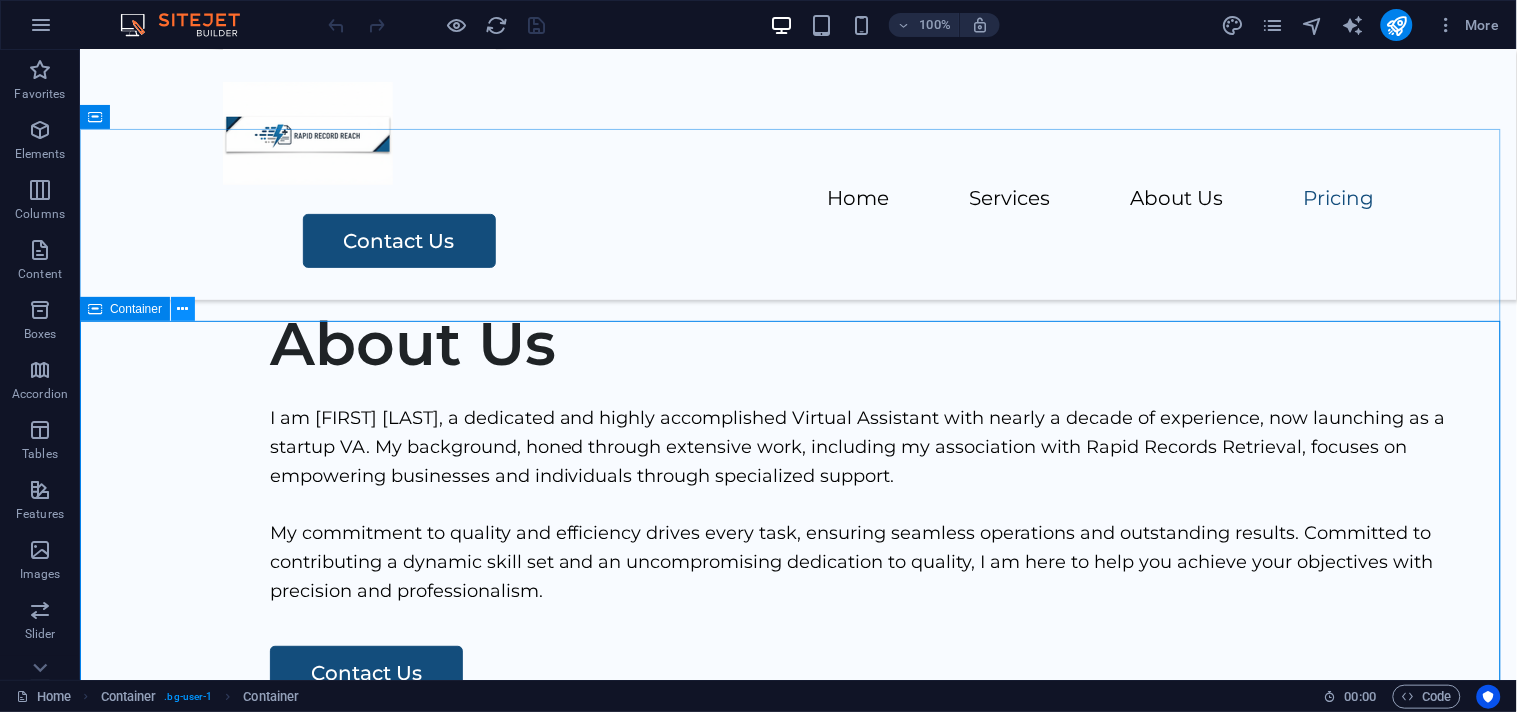 click at bounding box center (183, 309) 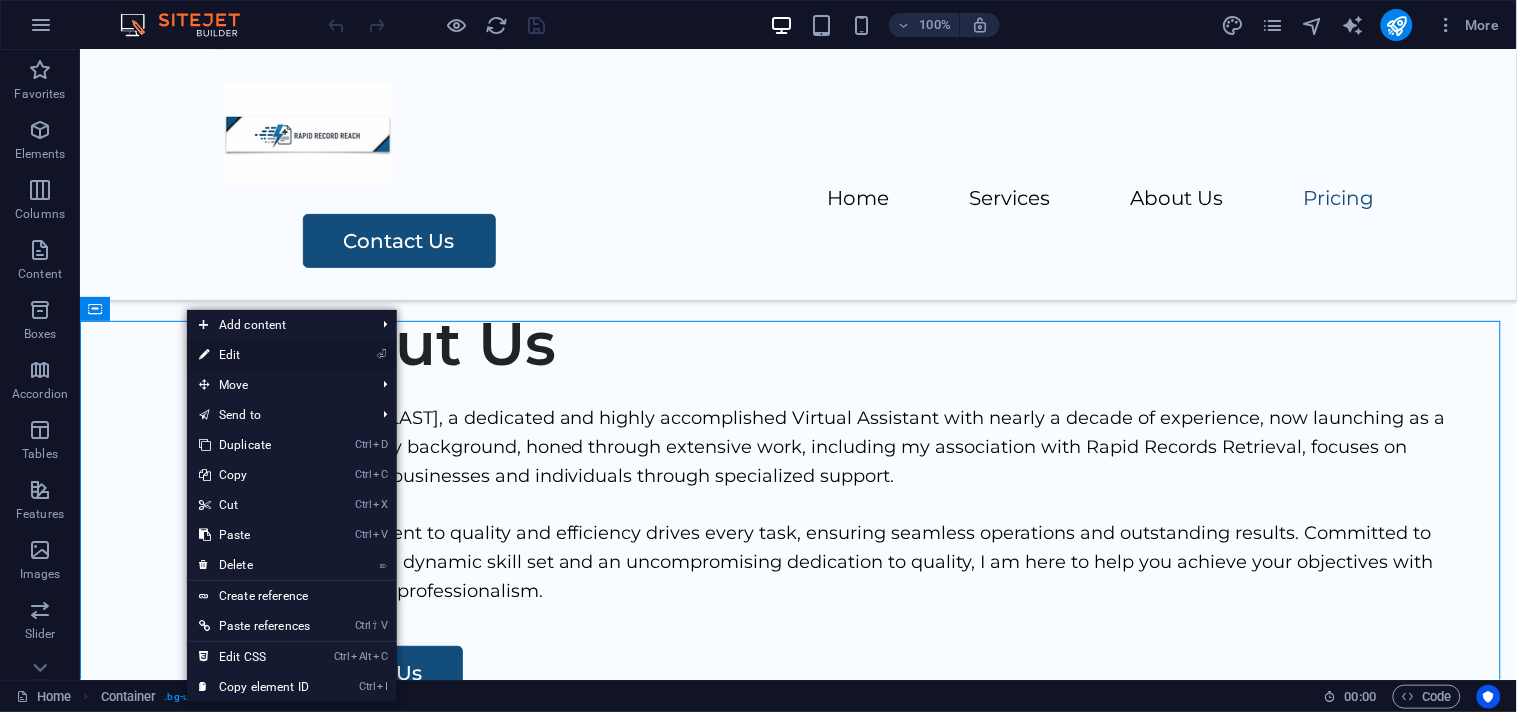 click on "⏎  Edit" at bounding box center [254, 355] 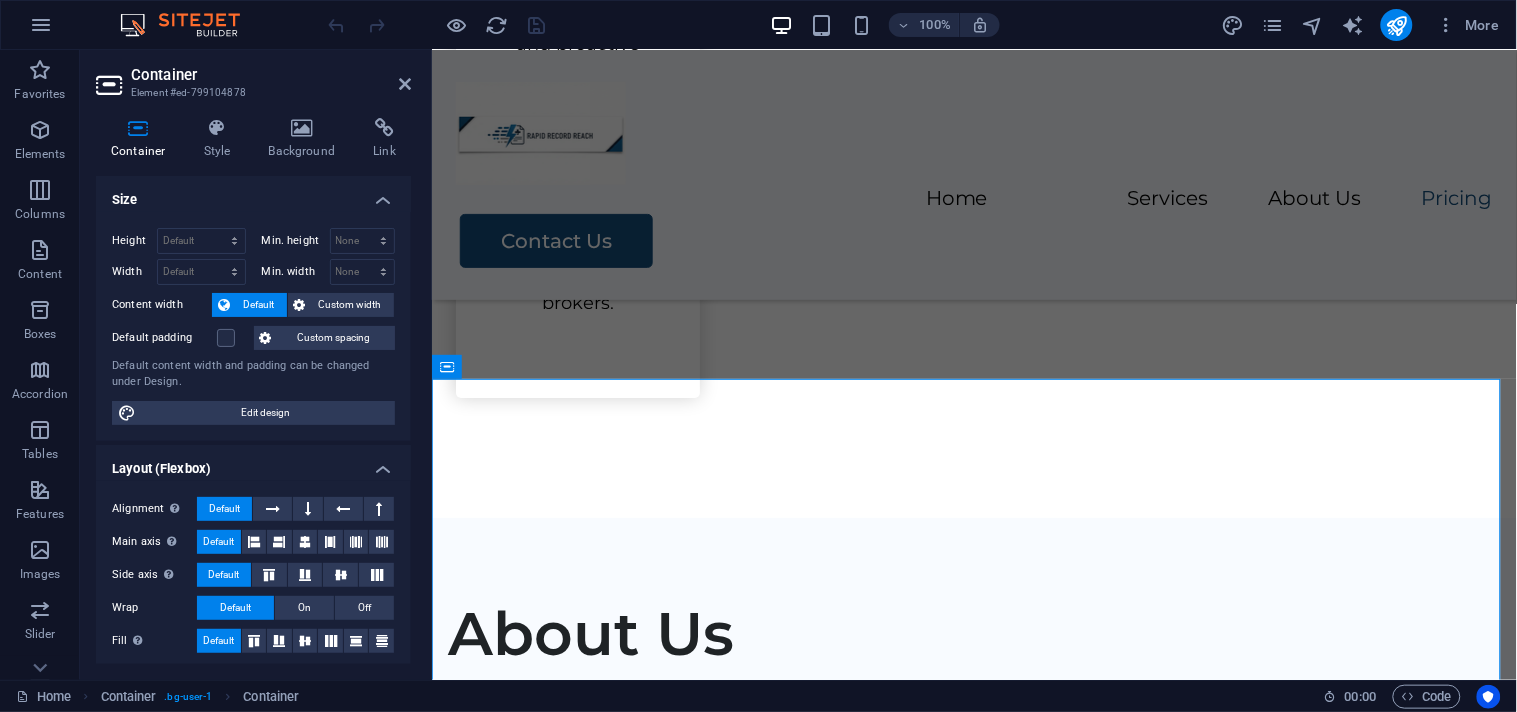 scroll, scrollTop: 3885, scrollLeft: 0, axis: vertical 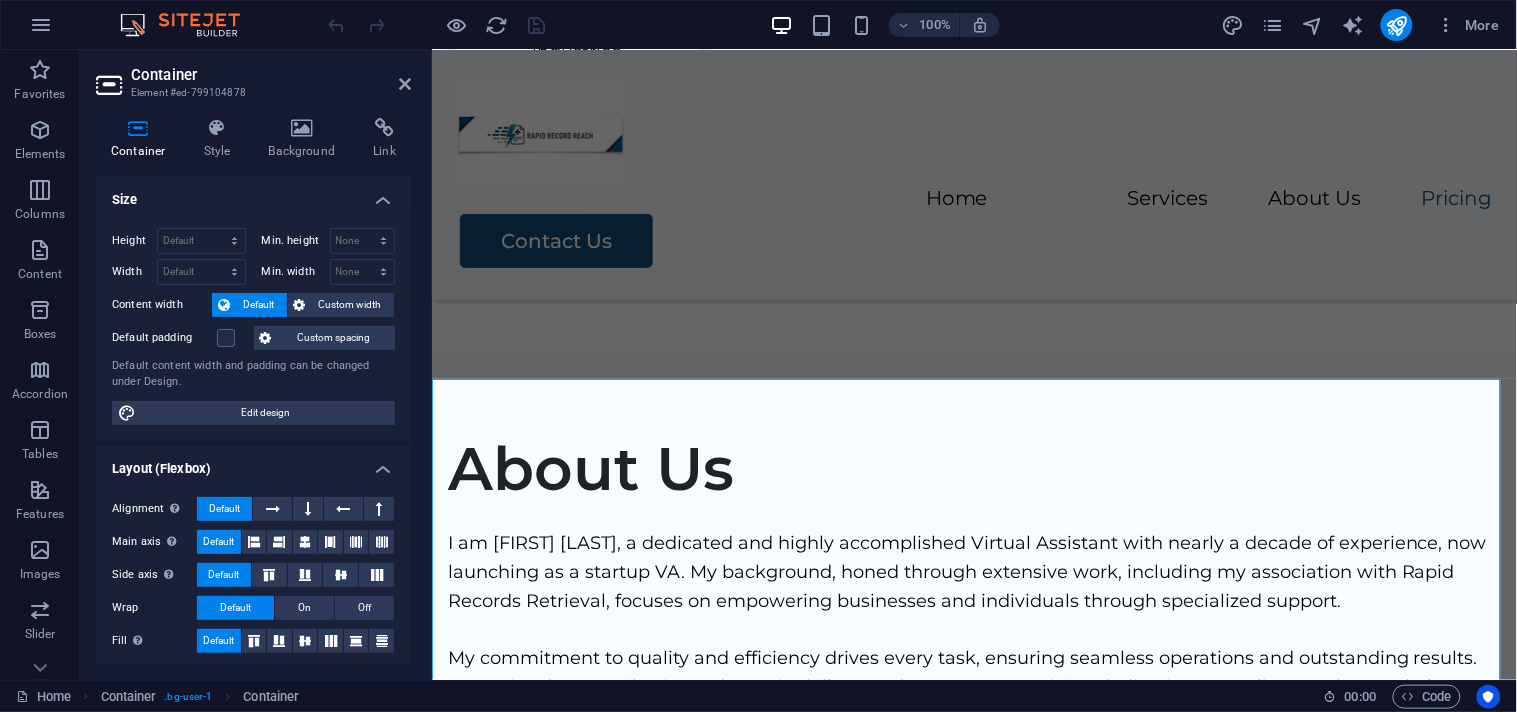 click on "Container Style Background Link Size Height Default px rem % vh vw Min. height None px rem % vh vw Width Default px rem % em vh vw Min. width None px rem % vh vw Content width Default Custom width Width Default px rem % em vh vw Min. width None px rem % vh vw Default padding Custom spacing Default content width and padding can be changed under Design. Edit design Layout (Flexbox) Alignment Determines the flex direction. Default Main axis Determine how elements should behave along the main axis inside this container (justify content). Default Side axis Control the vertical direction of the element inside of the container (align items). Default Wrap Default On Off Fill Controls the distances and direction of elements on the y-axis across several lines (align content). Default Accessibility ARIA helps assistive technologies (like screen readers) to understand the role, state, and behavior of web elements Role The ARIA role defines the purpose of an element.  None Alert Article Banner Comment Fan" at bounding box center (253, 391) 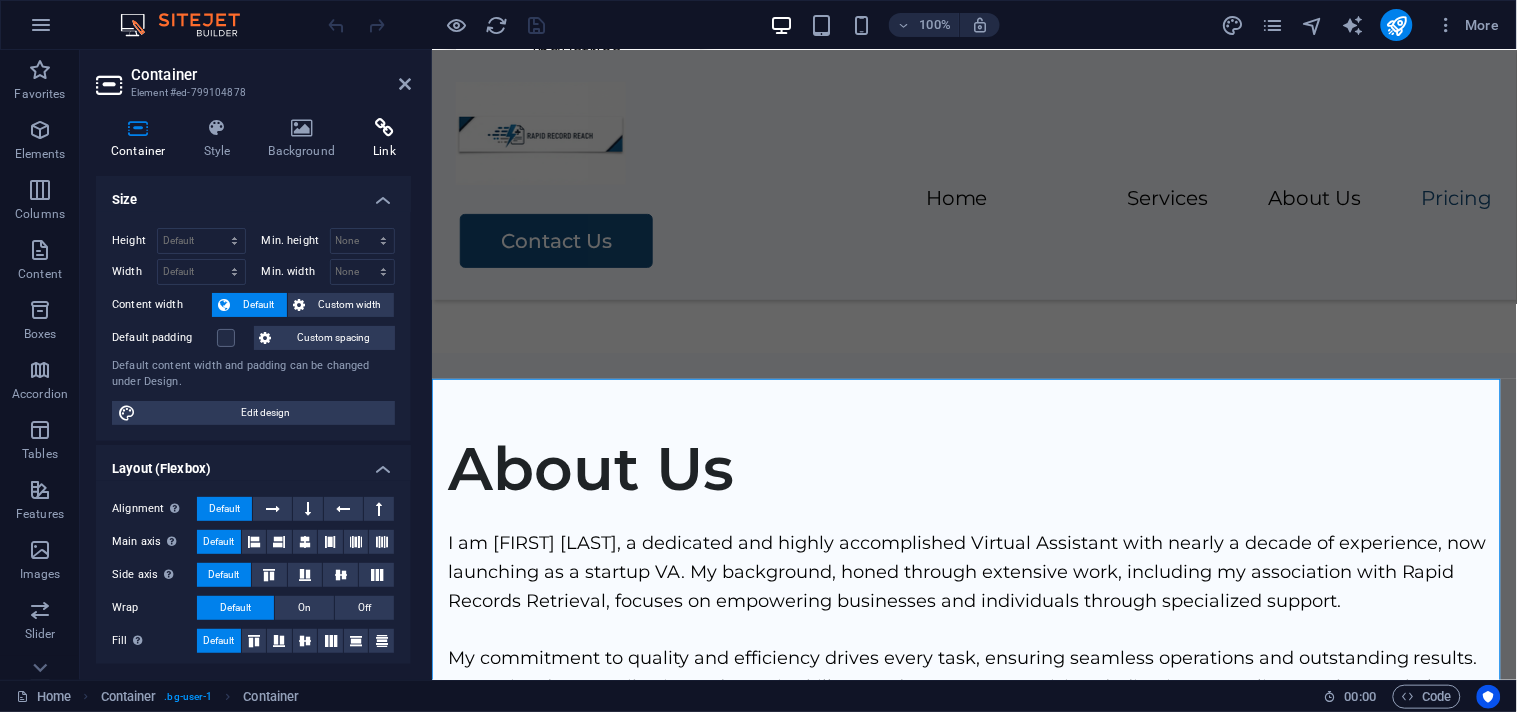 click at bounding box center (384, 128) 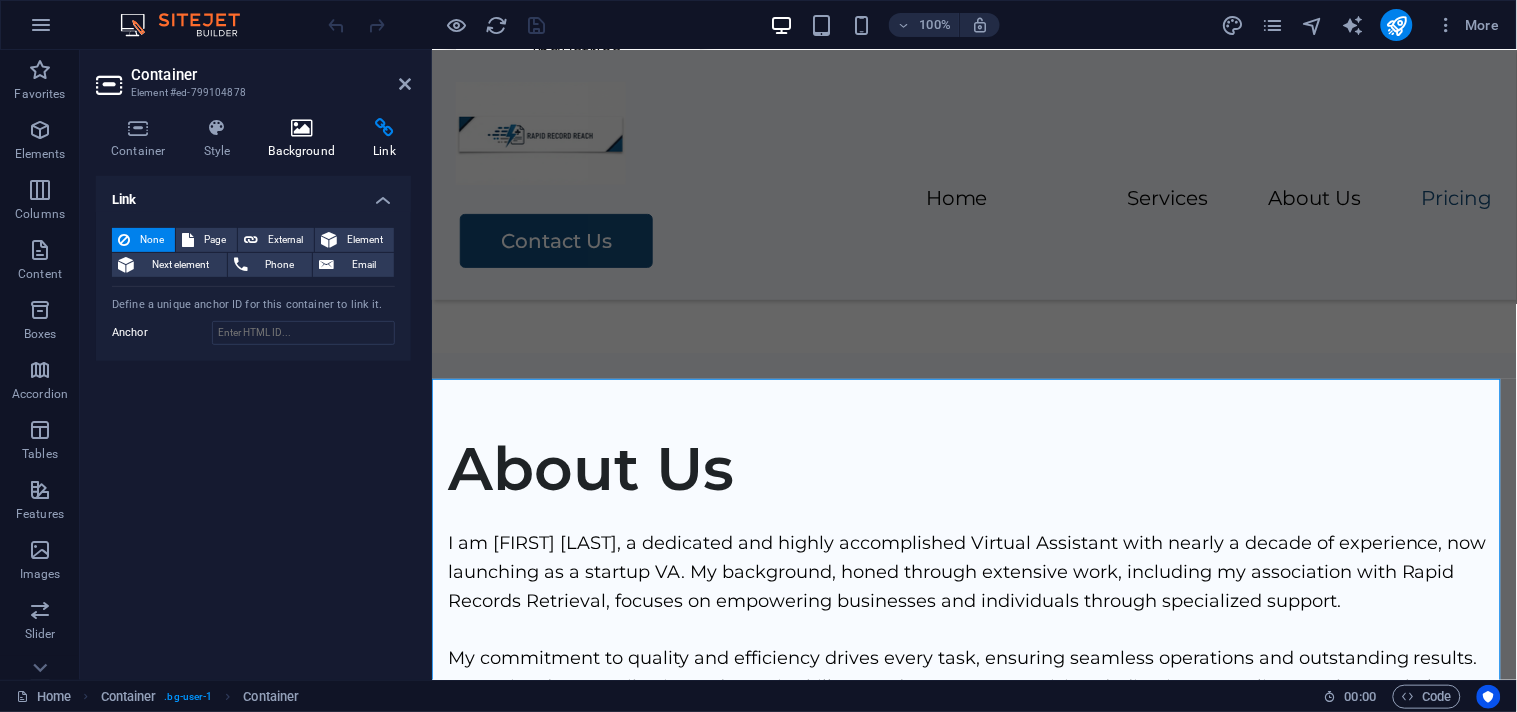 click at bounding box center (302, 128) 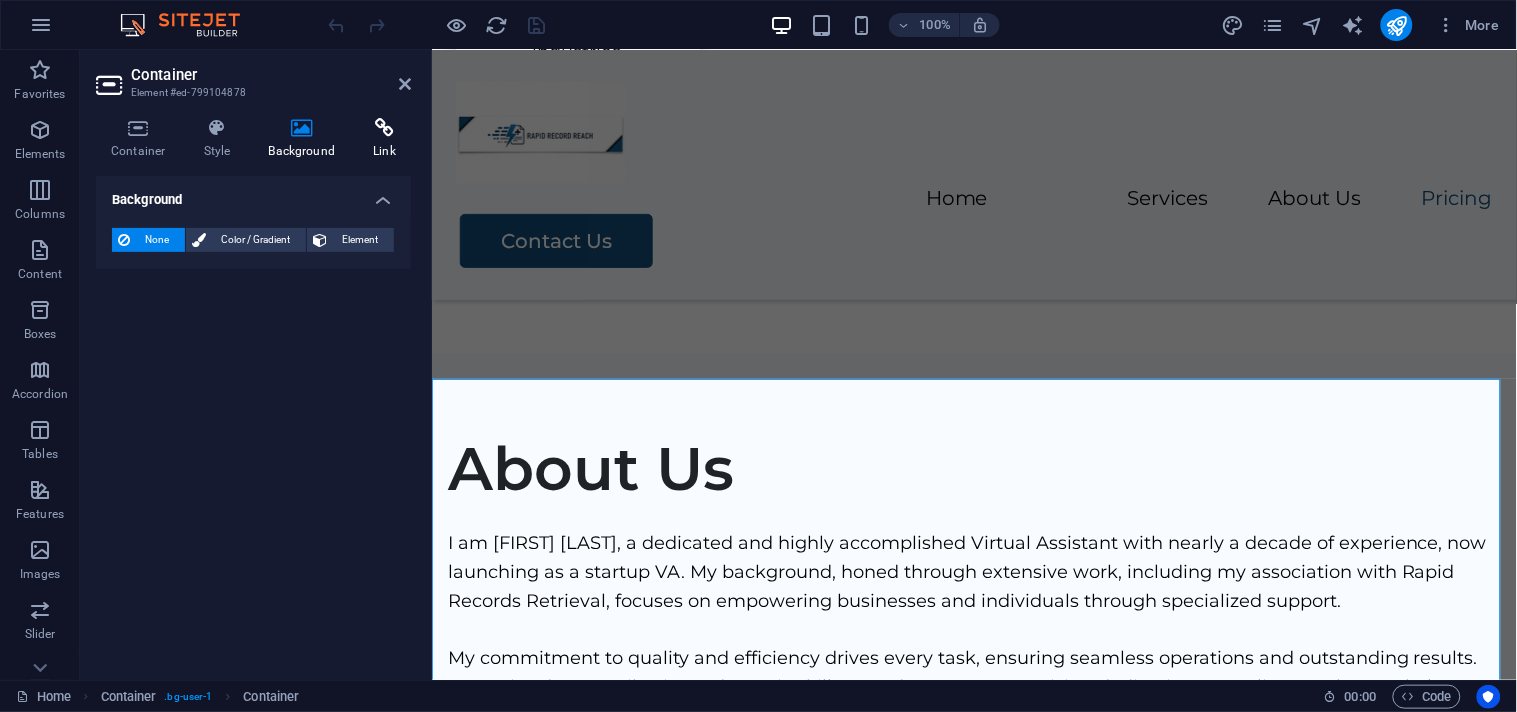click at bounding box center [384, 128] 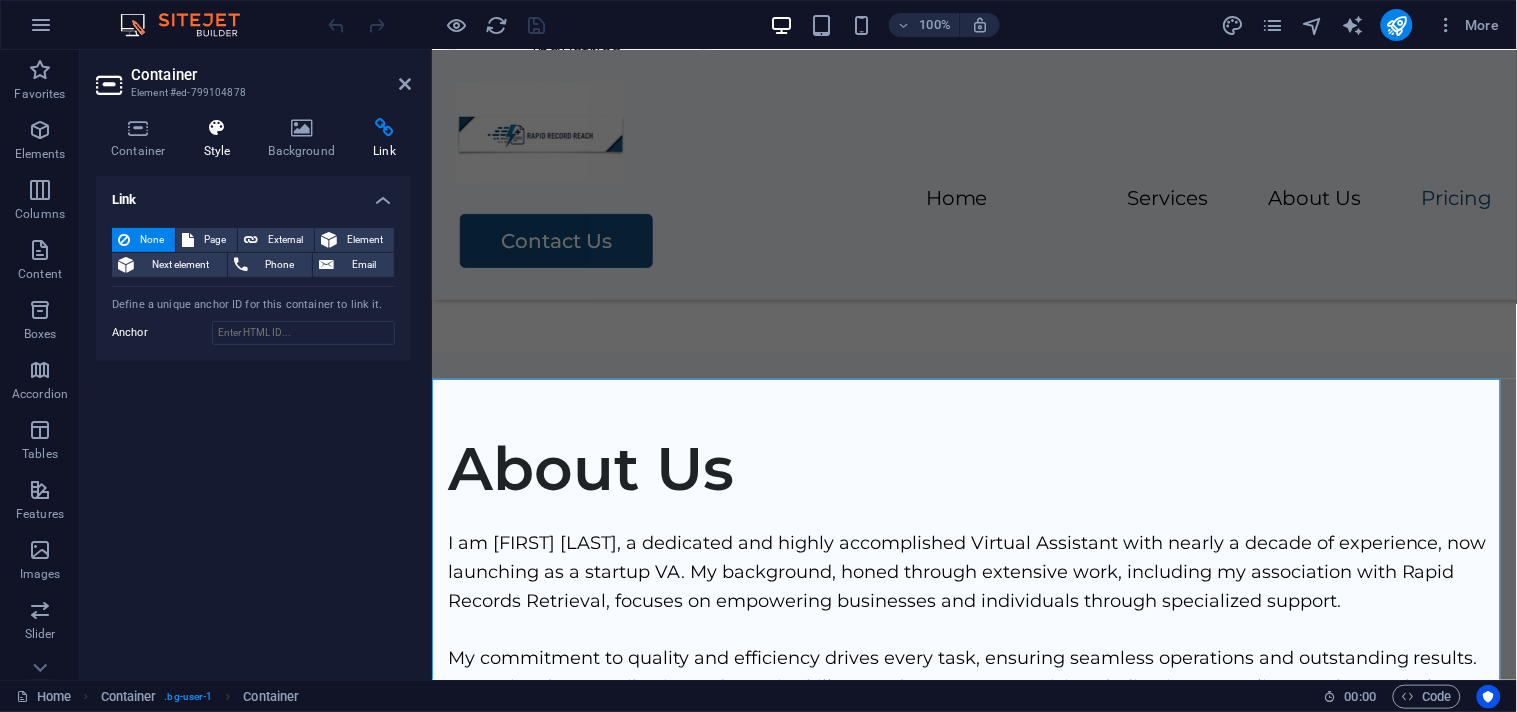 click at bounding box center [217, 128] 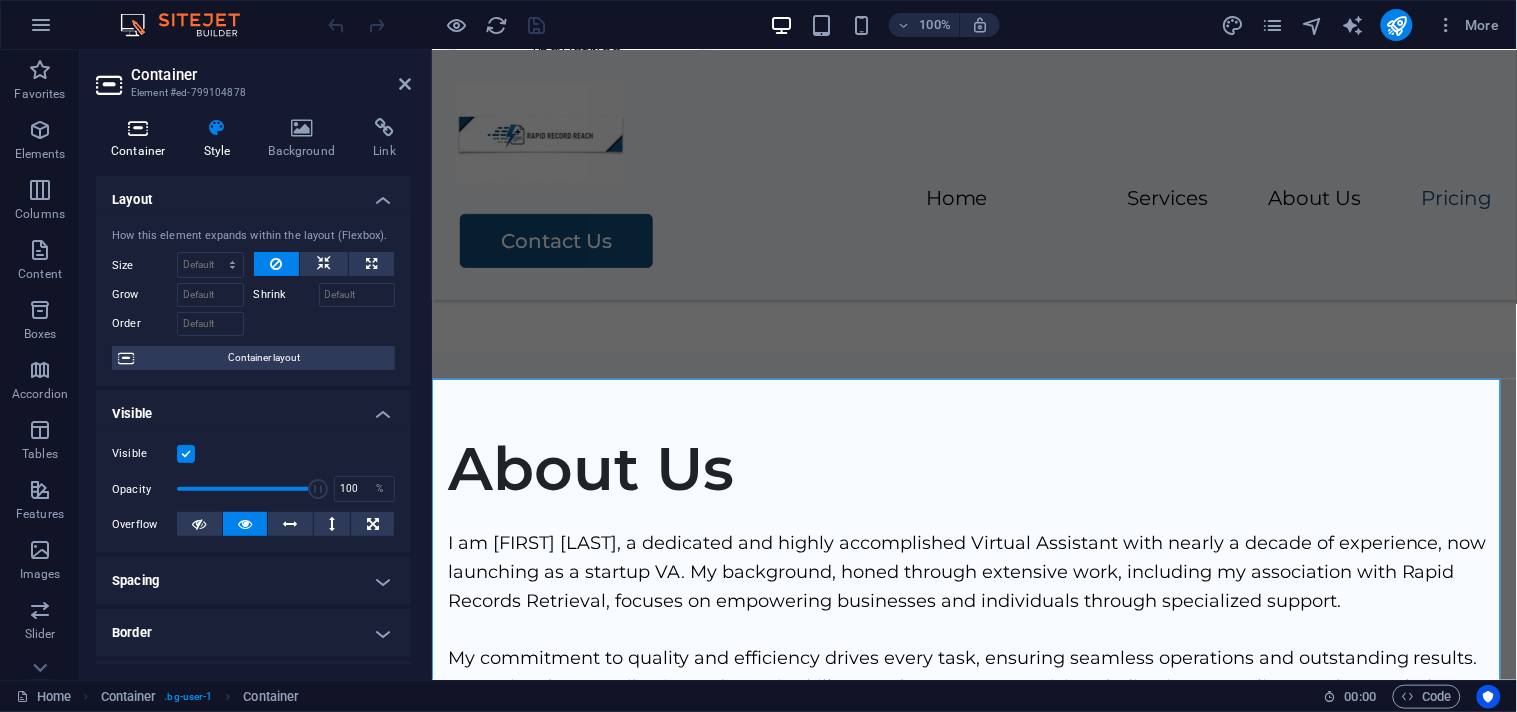 click at bounding box center (138, 128) 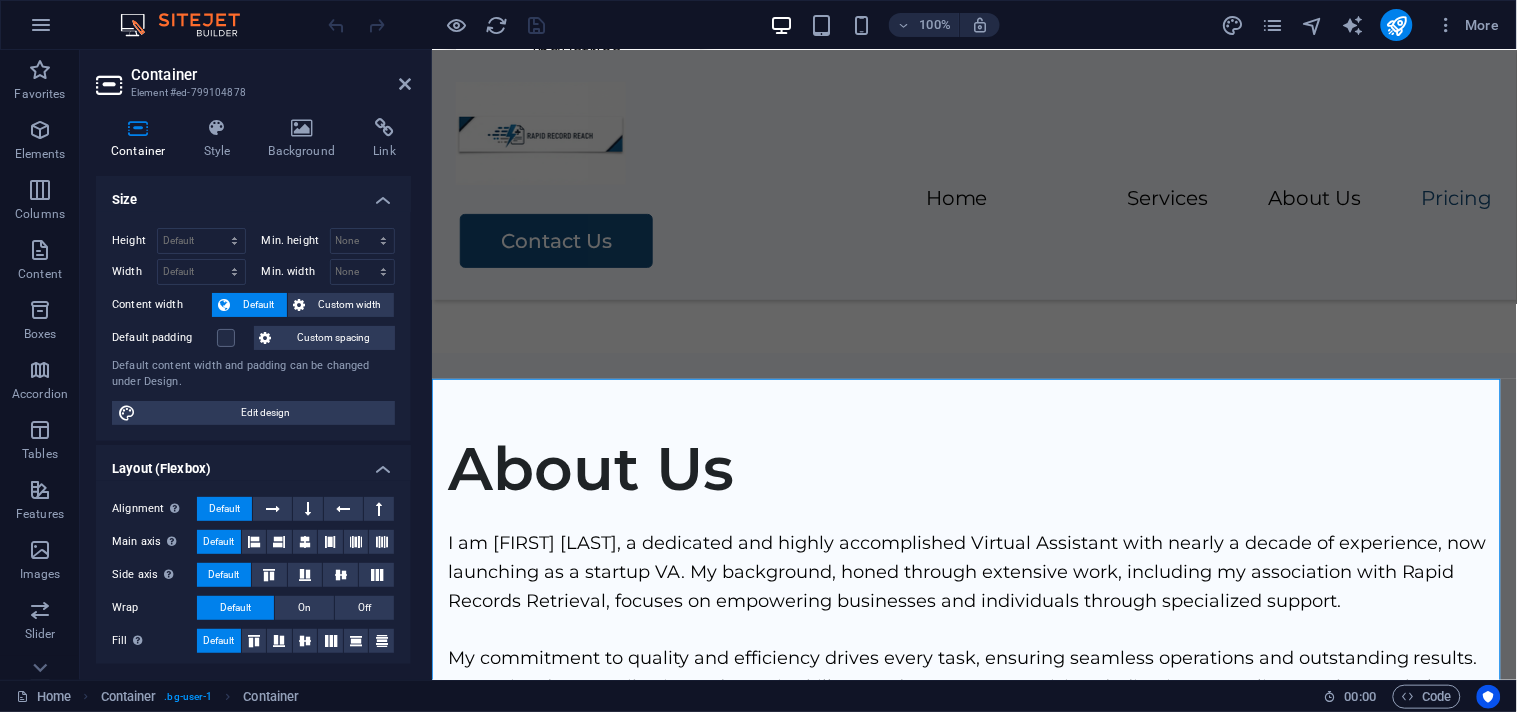 drag, startPoint x: 412, startPoint y: 332, endPoint x: 416, endPoint y: 388, distance: 56.142673 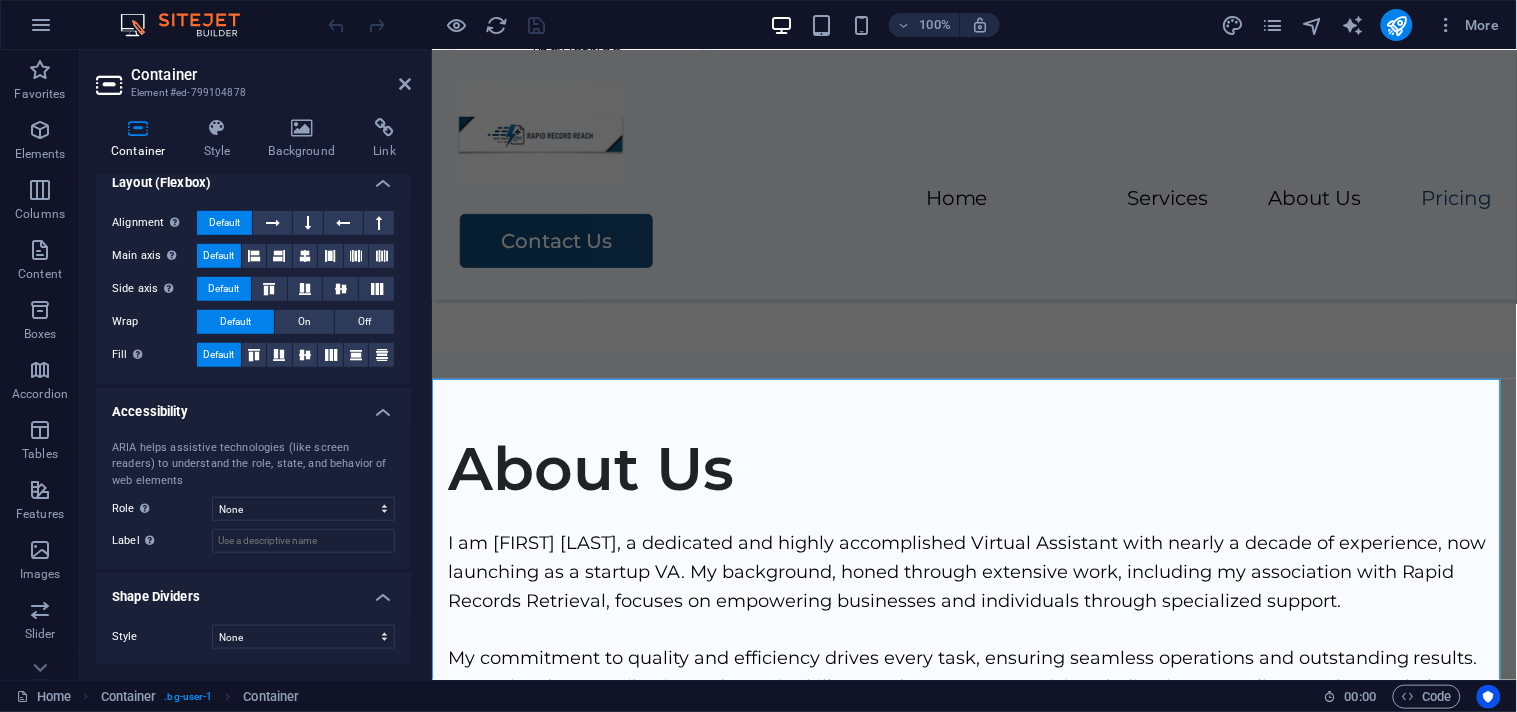 scroll, scrollTop: 0, scrollLeft: 0, axis: both 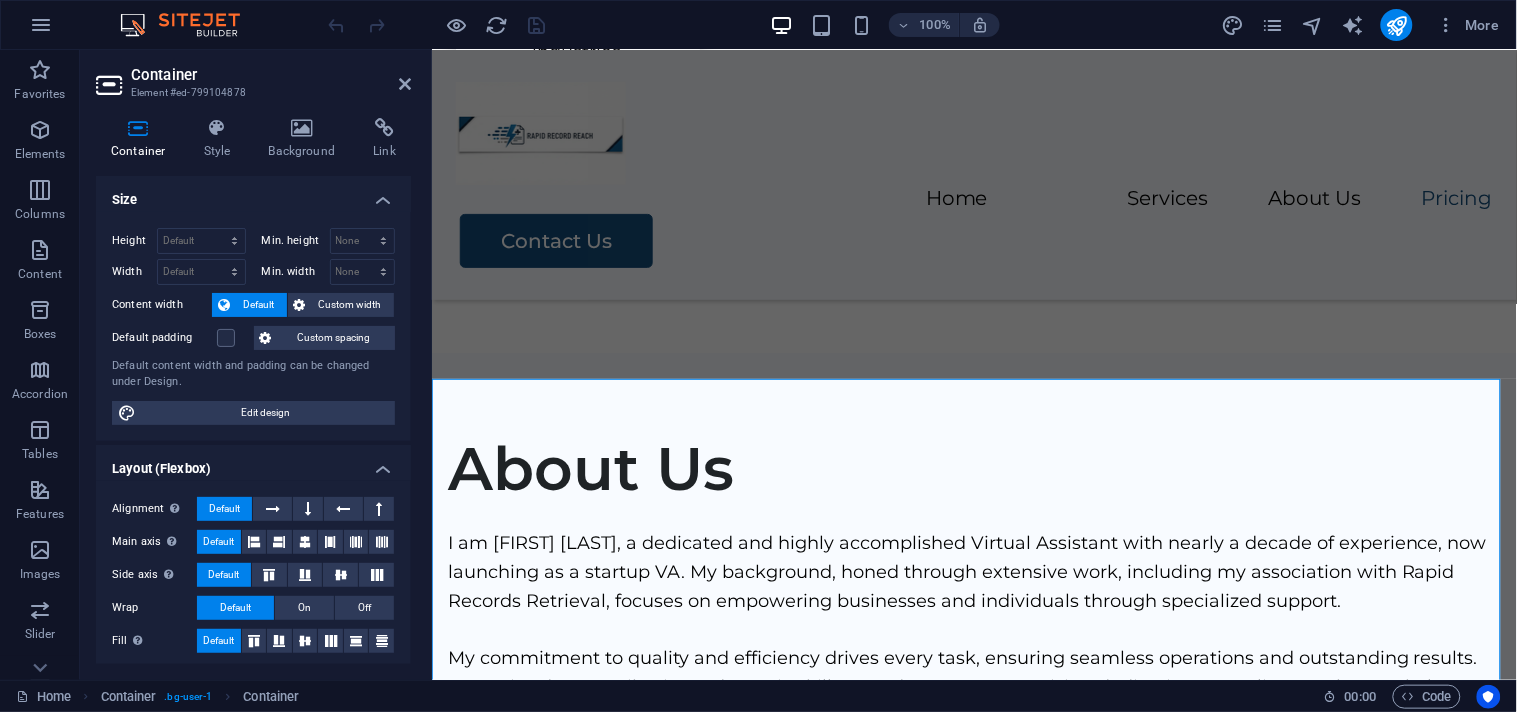 drag, startPoint x: 407, startPoint y: 450, endPoint x: 49, endPoint y: 156, distance: 463.2494 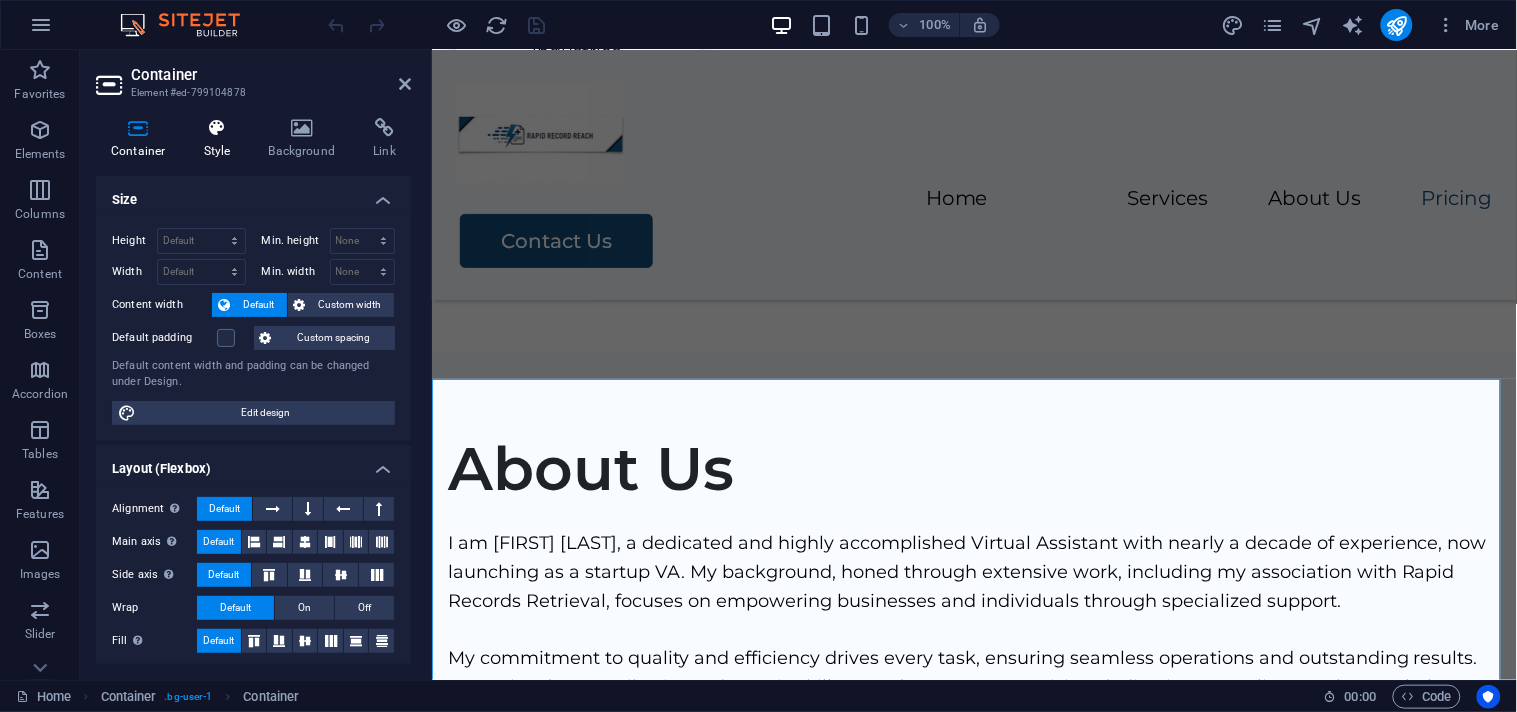 click at bounding box center [217, 128] 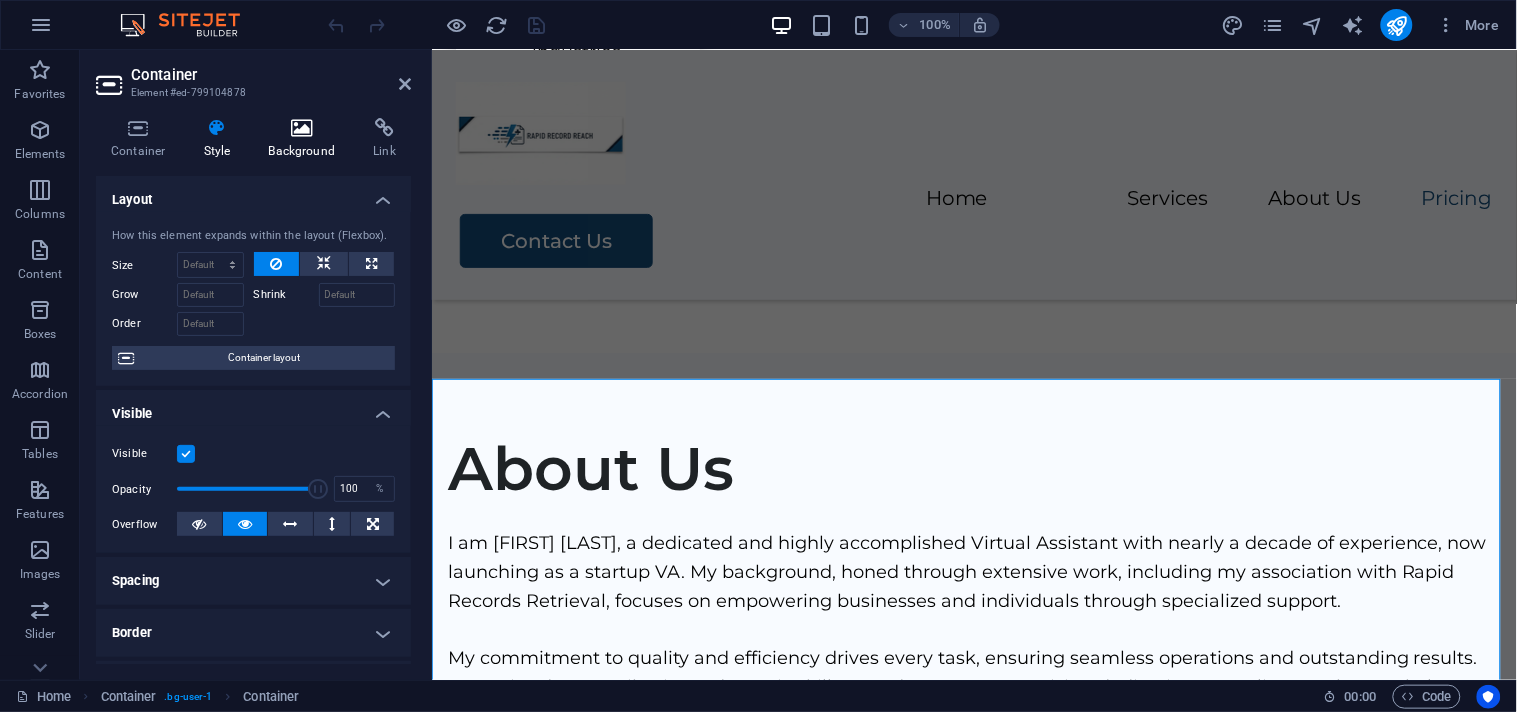click at bounding box center (302, 128) 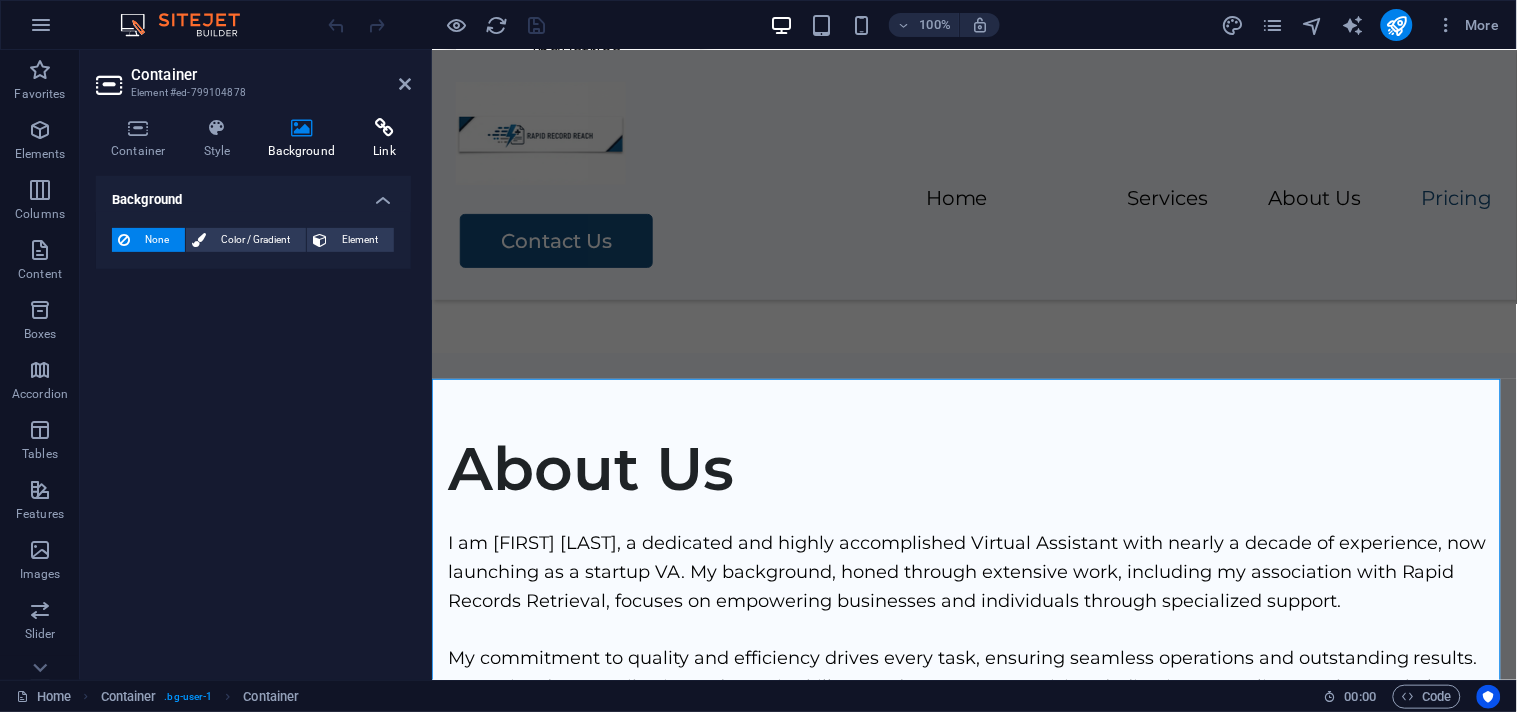 click at bounding box center [384, 128] 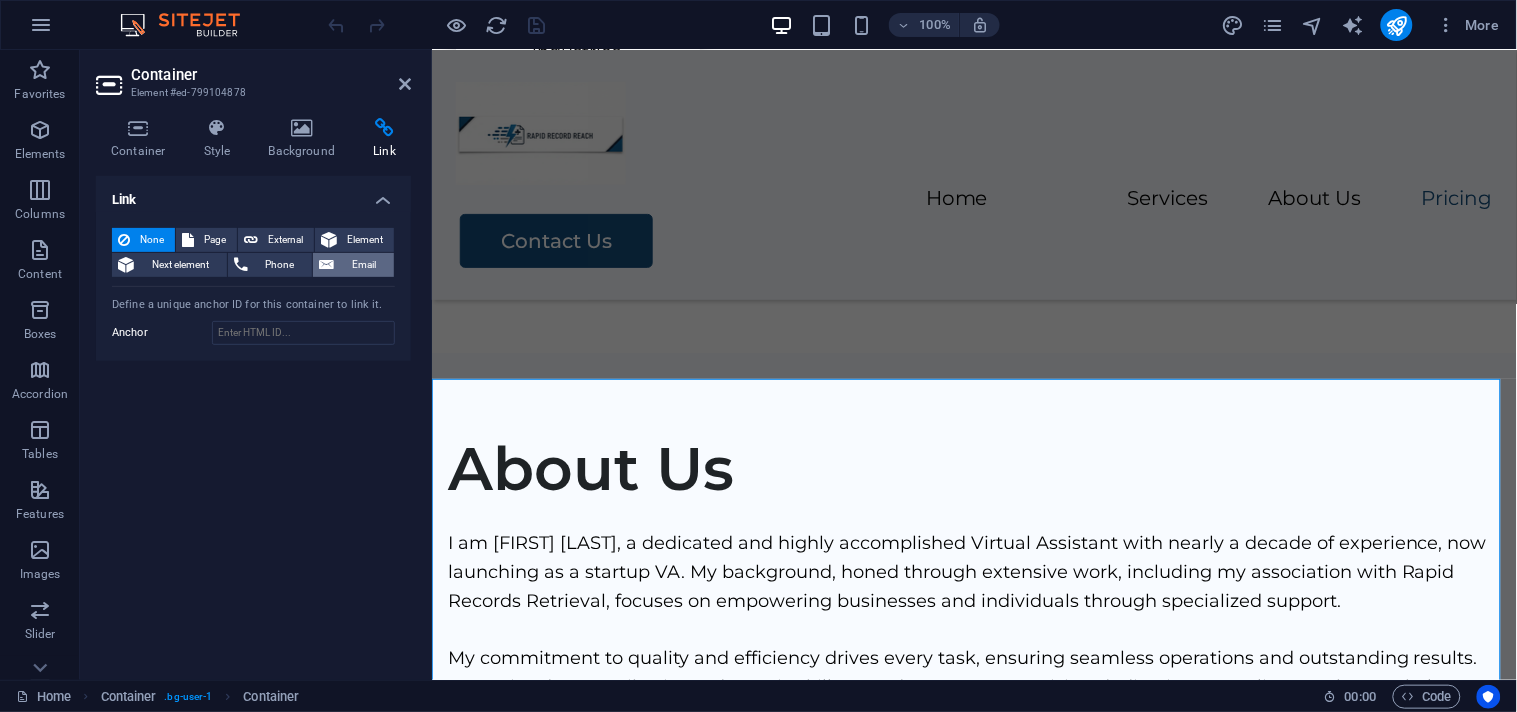 click on "Email" at bounding box center [364, 265] 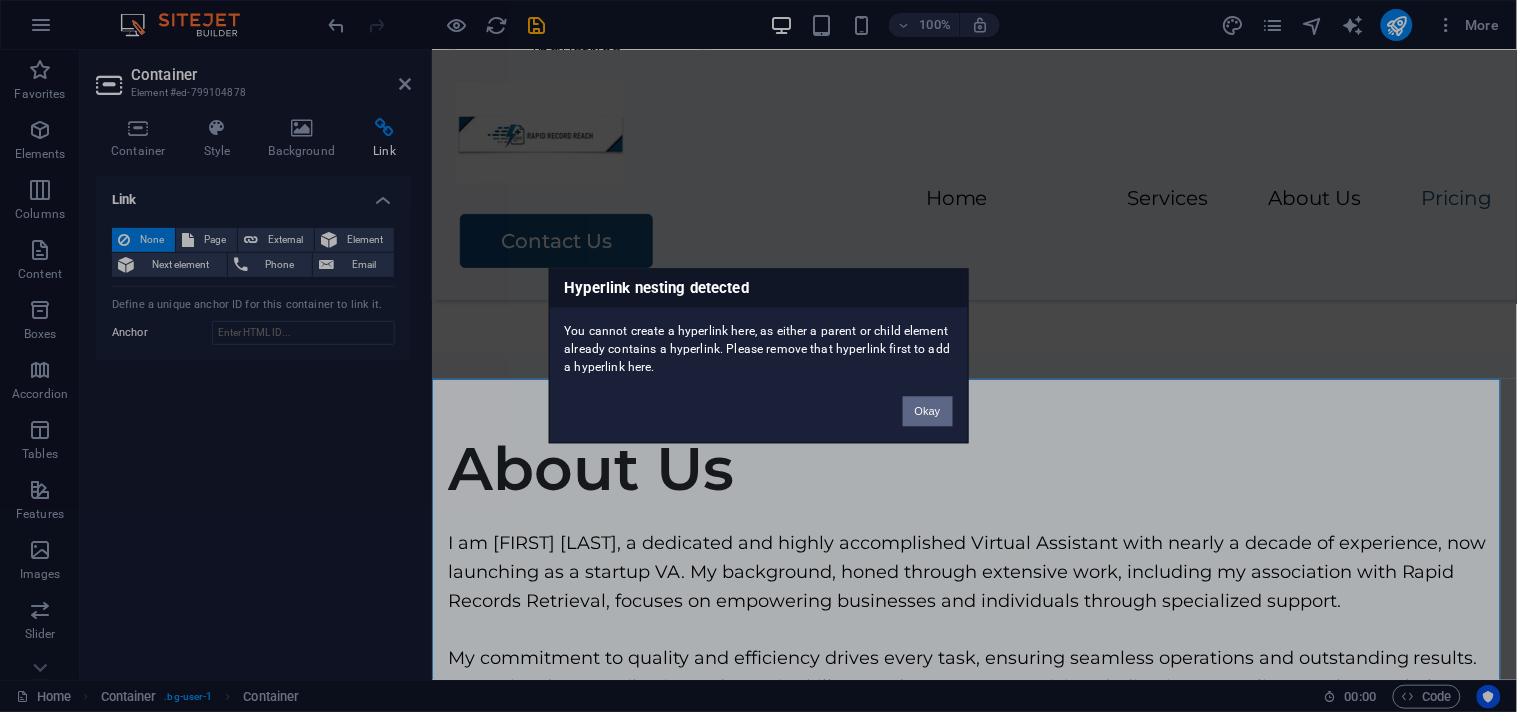 click on "Okay" at bounding box center [928, 412] 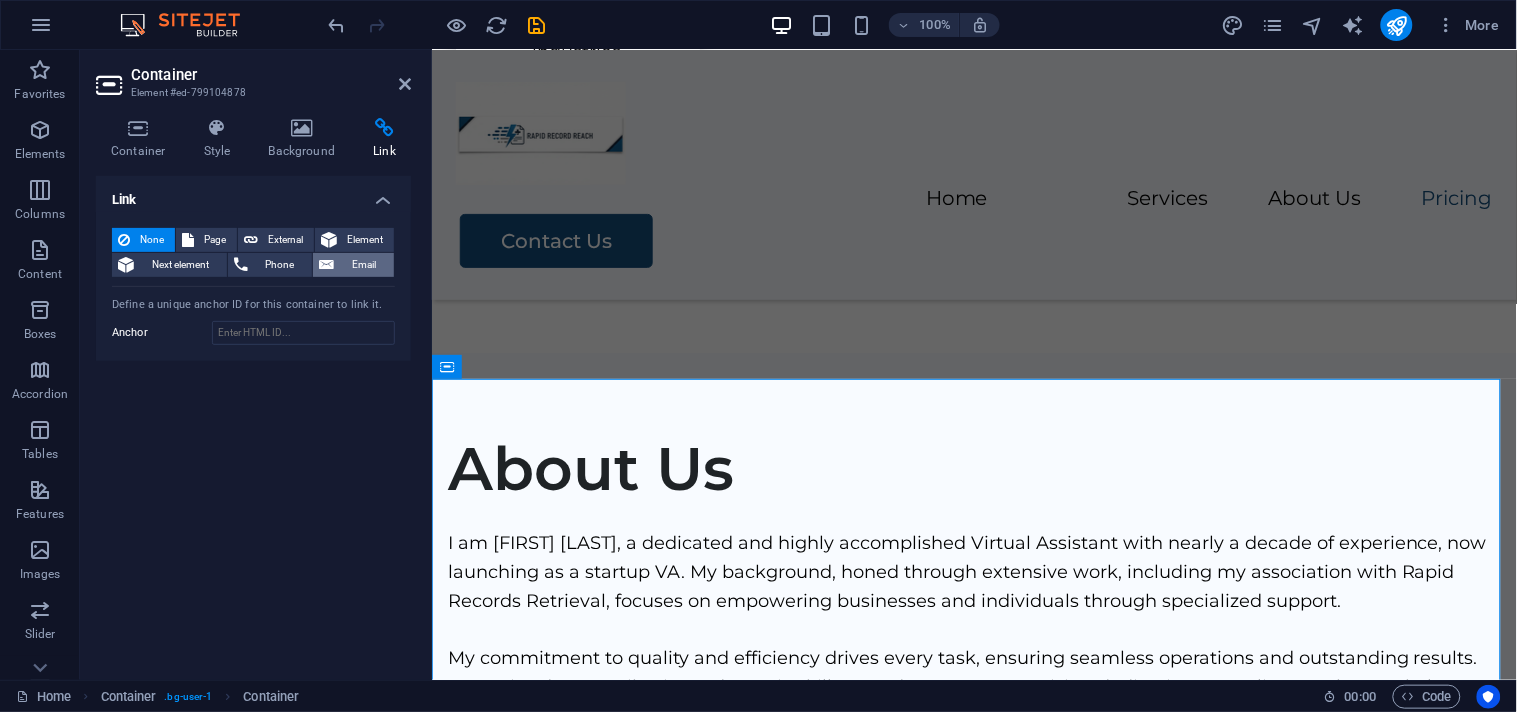 click on "Email" at bounding box center [353, 265] 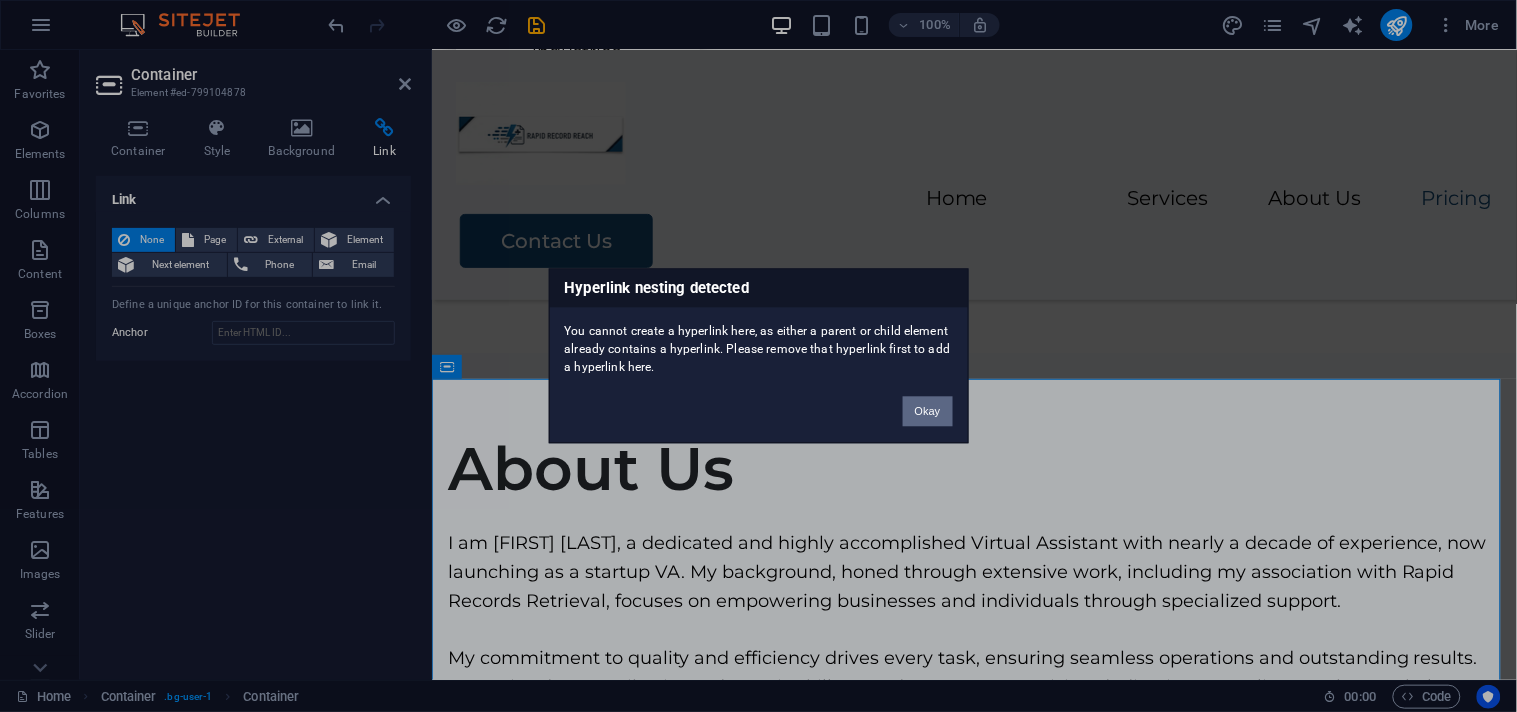 click on "Okay" at bounding box center [928, 412] 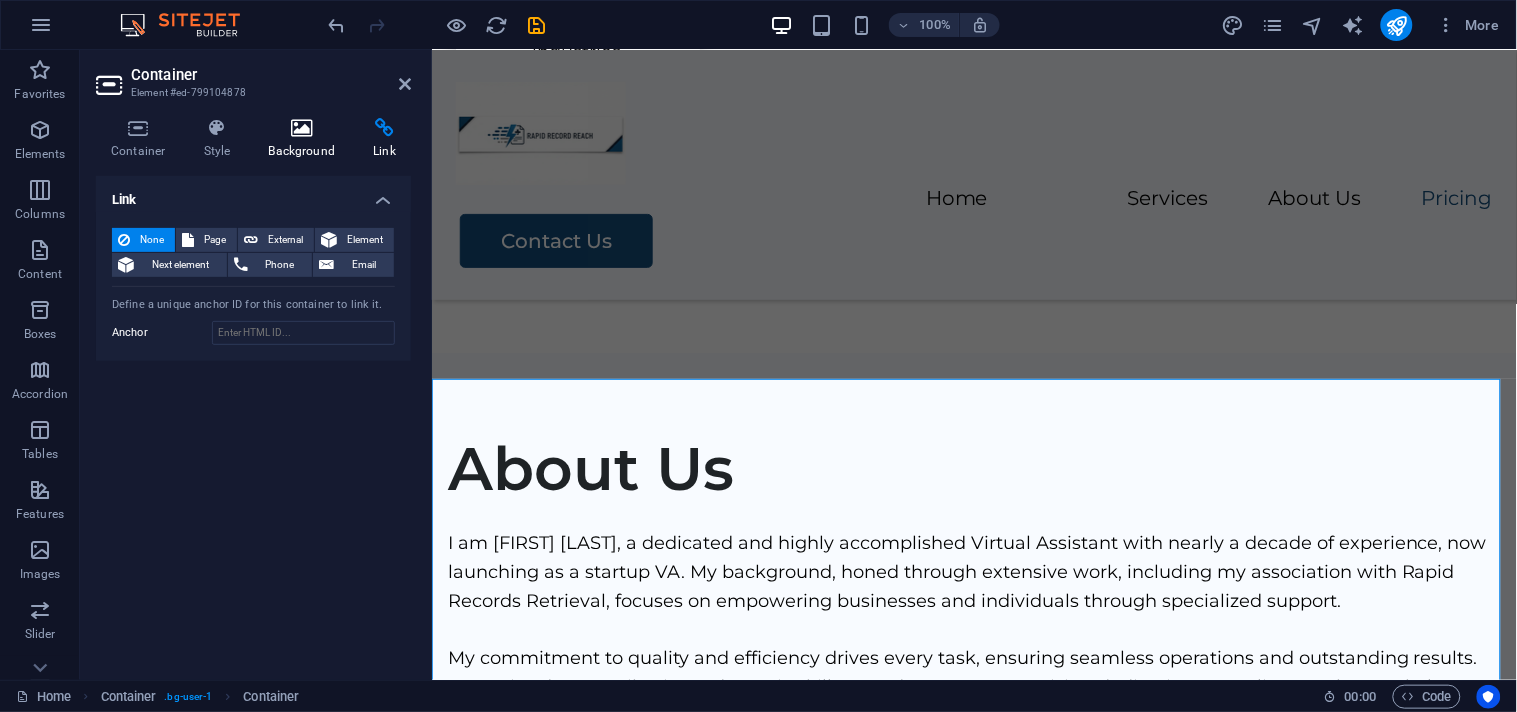 click at bounding box center [302, 128] 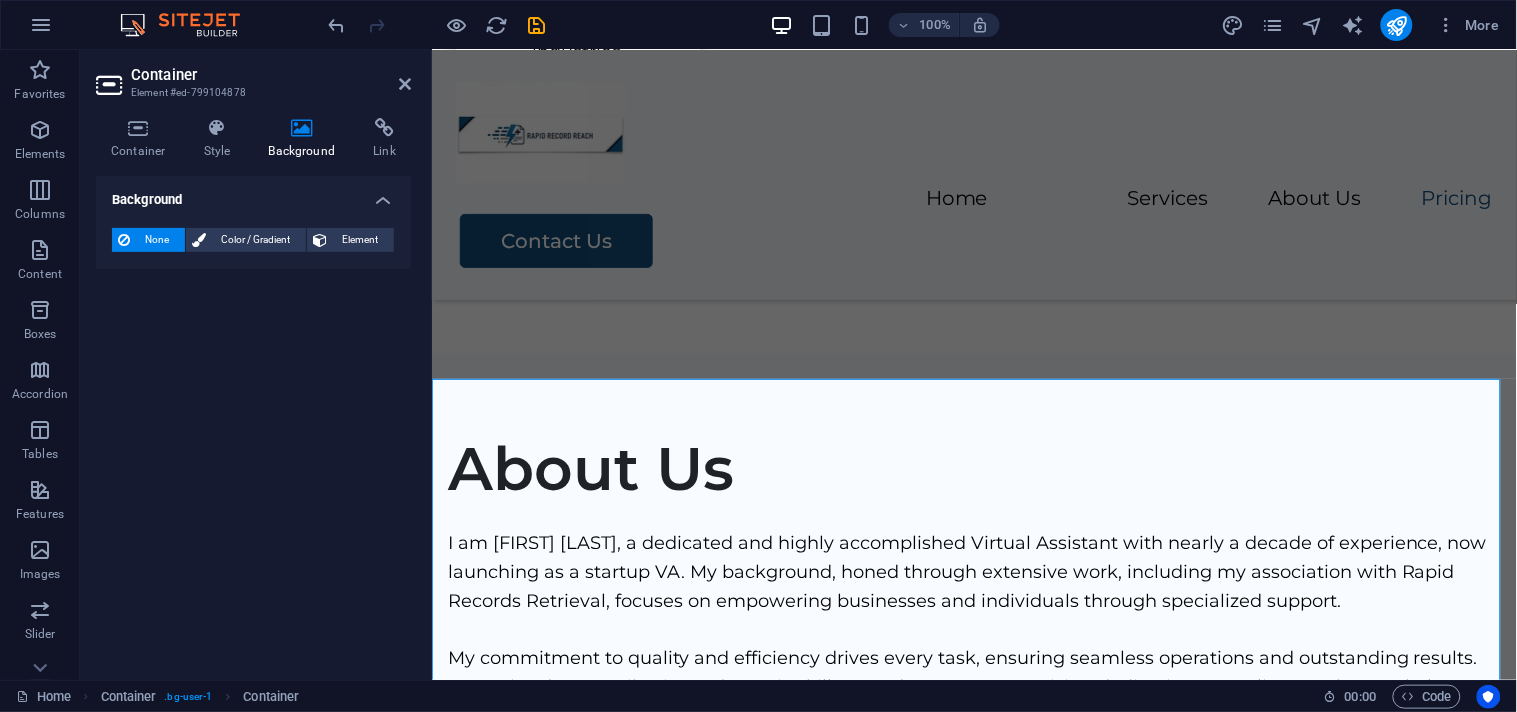 click on "Container Element #ed-799104878" at bounding box center [253, 76] 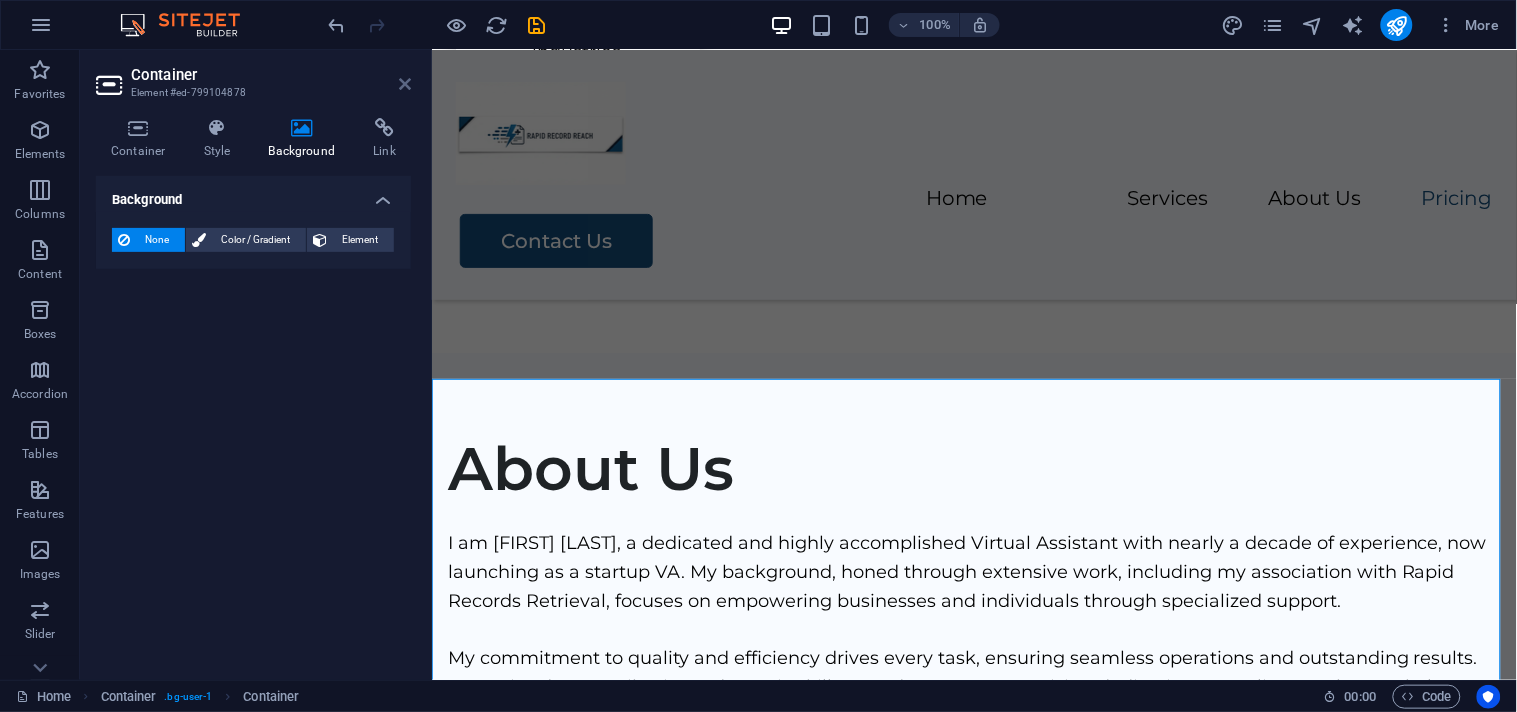 click at bounding box center (405, 84) 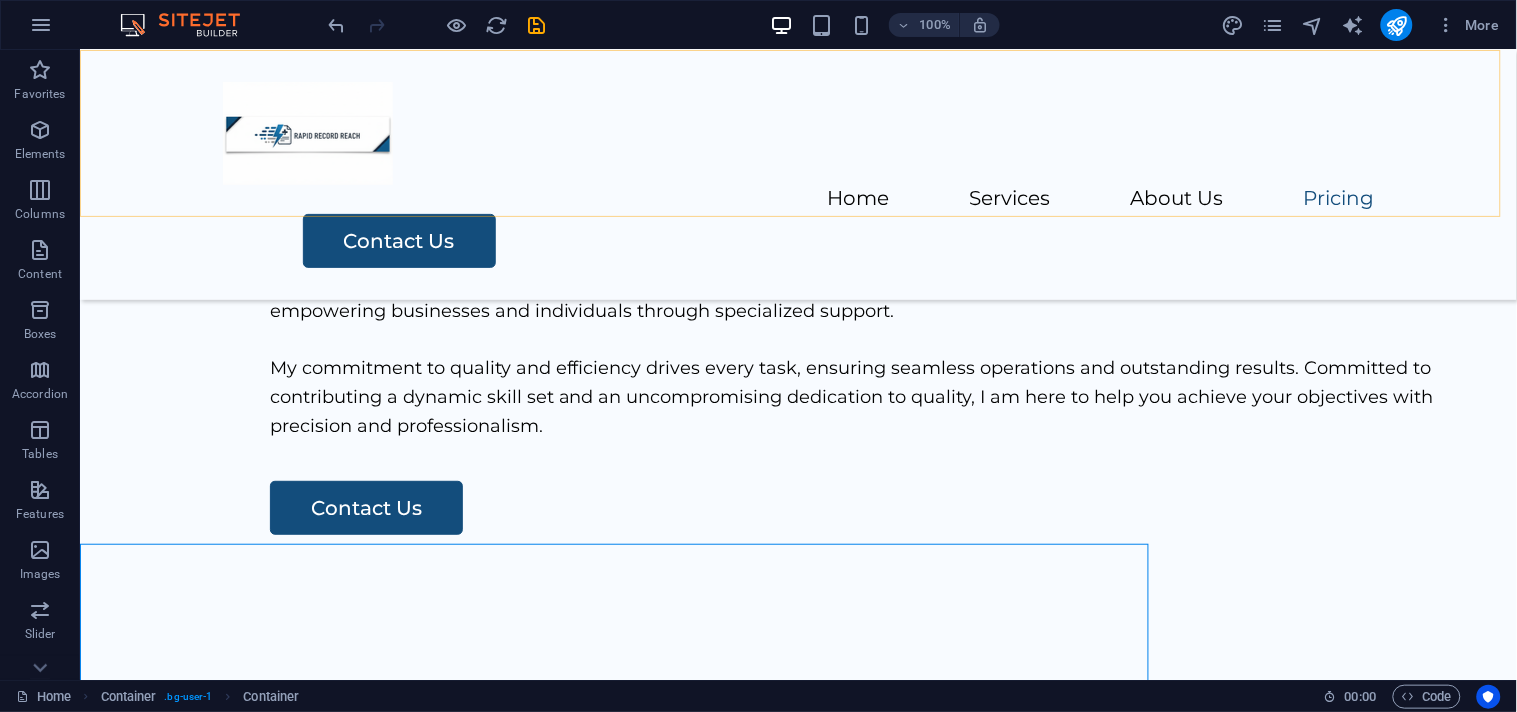scroll, scrollTop: 3720, scrollLeft: 0, axis: vertical 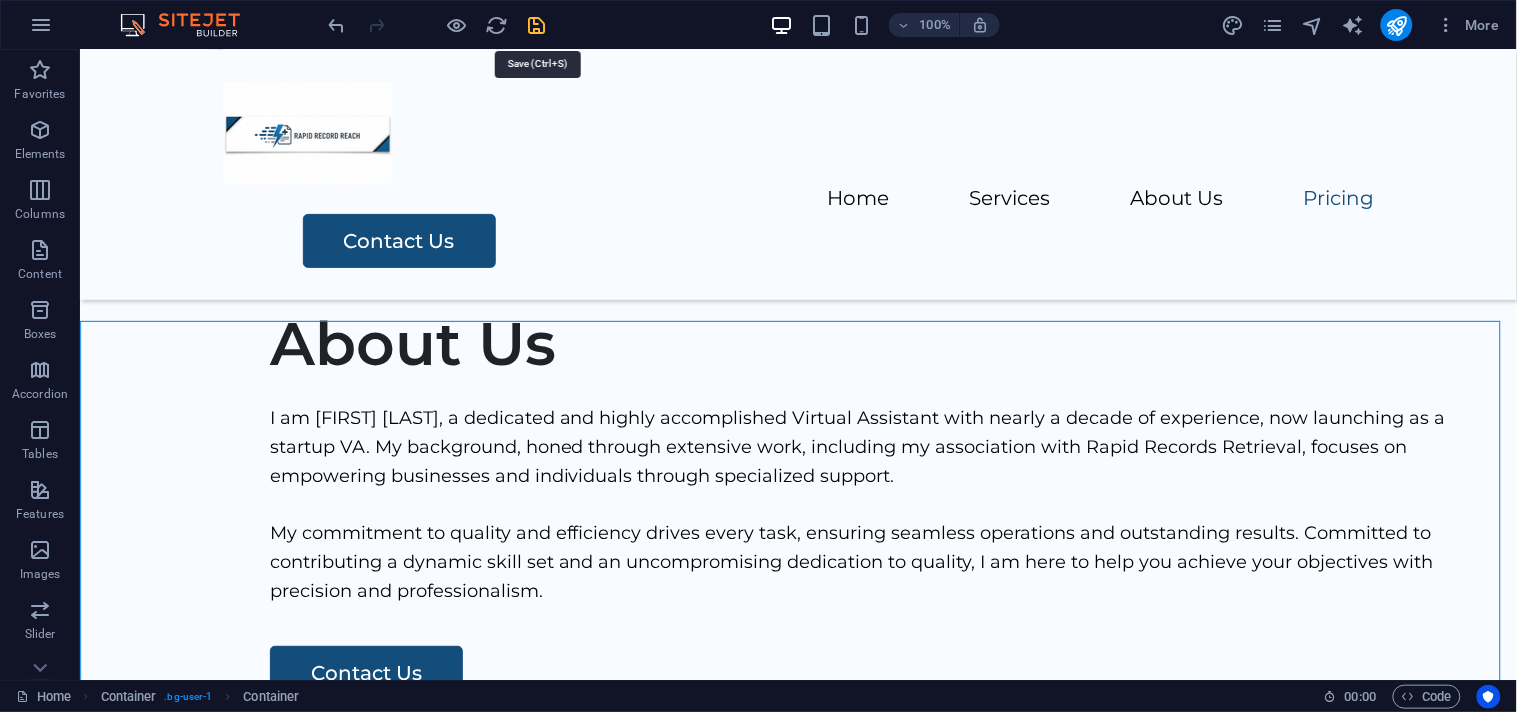 click at bounding box center (537, 25) 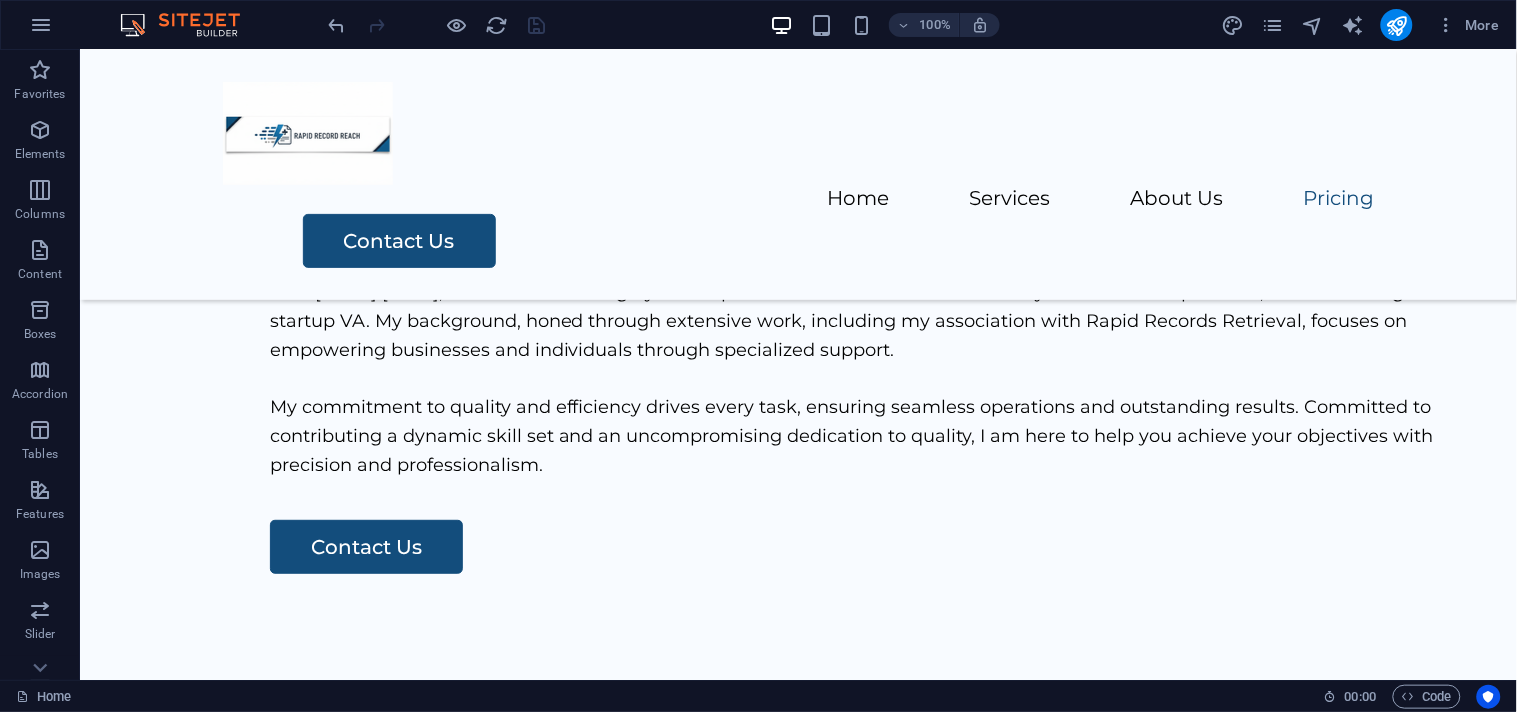 scroll, scrollTop: 3983, scrollLeft: 0, axis: vertical 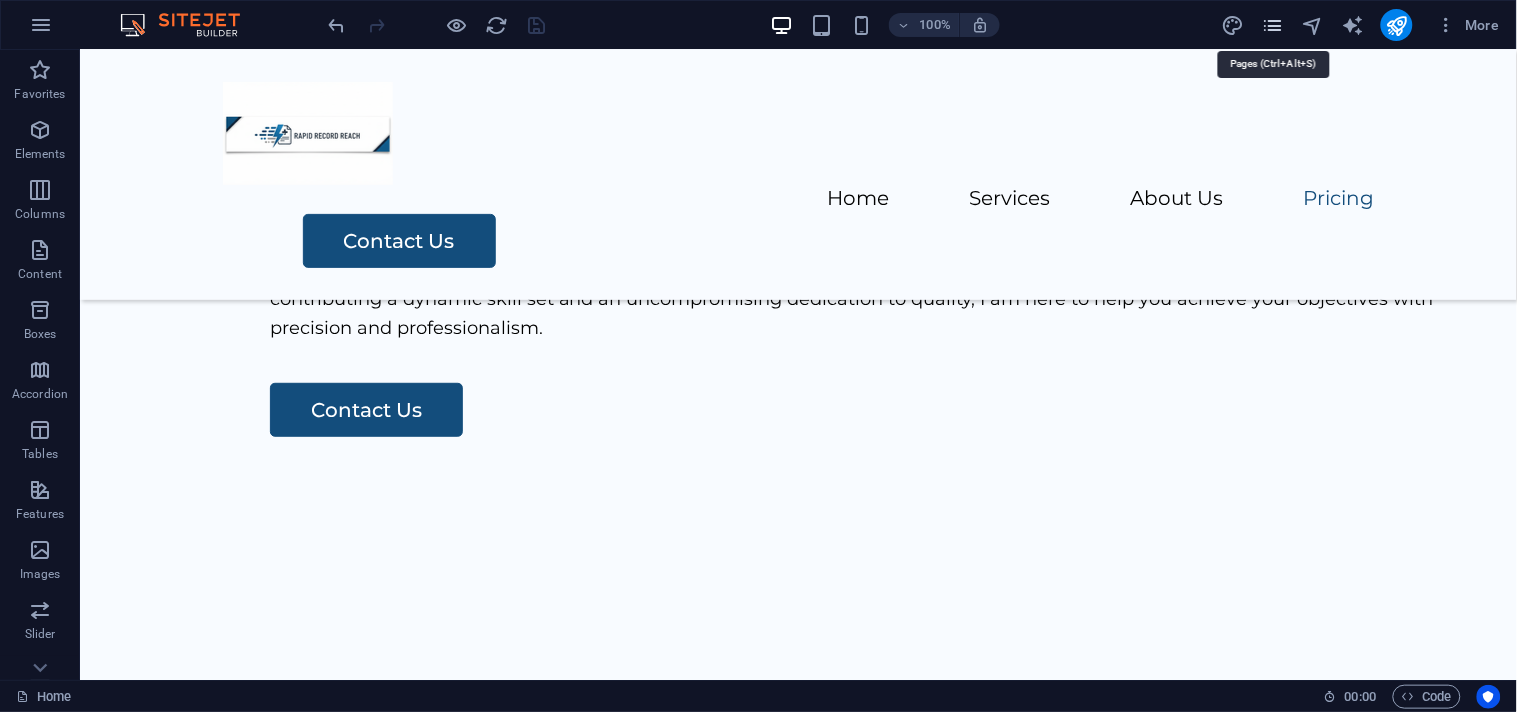 click at bounding box center [1272, 25] 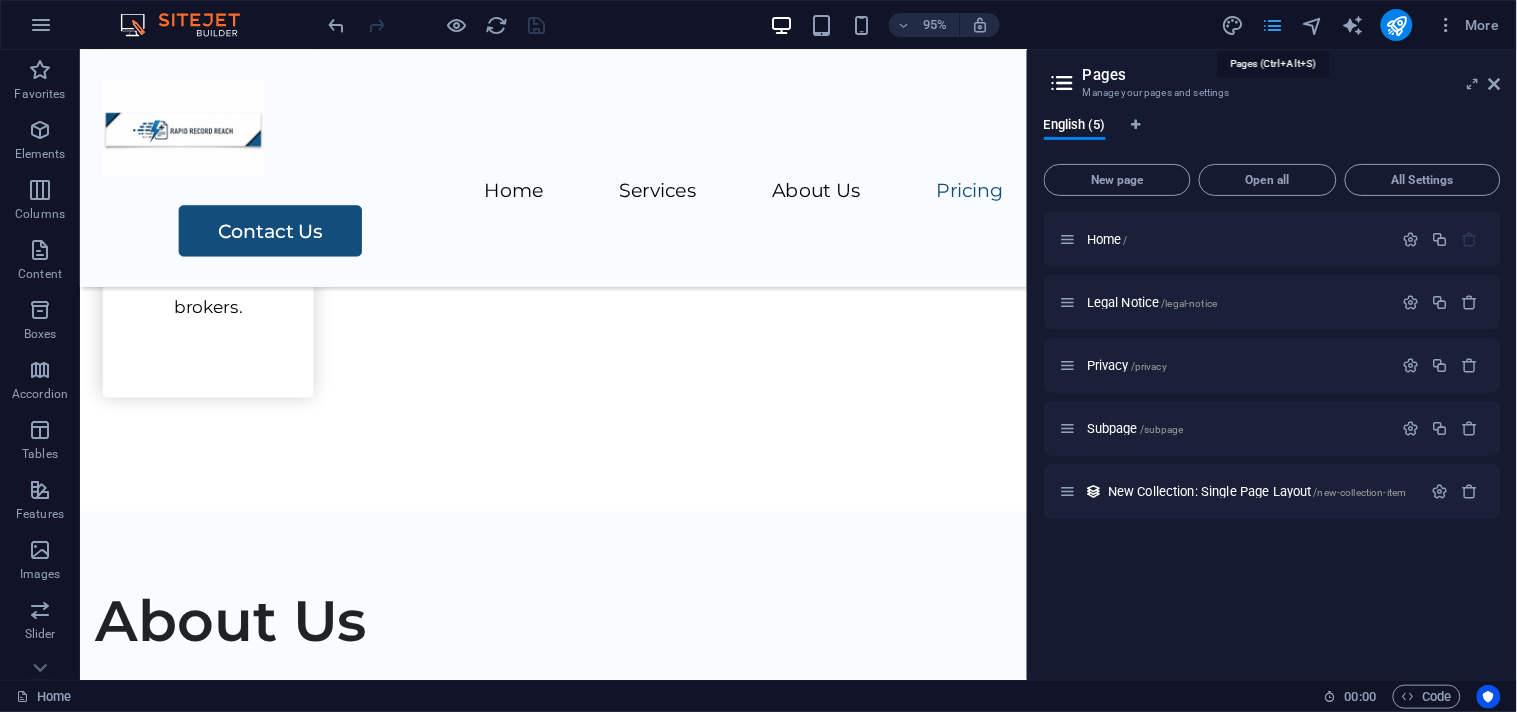 scroll, scrollTop: 4315, scrollLeft: 0, axis: vertical 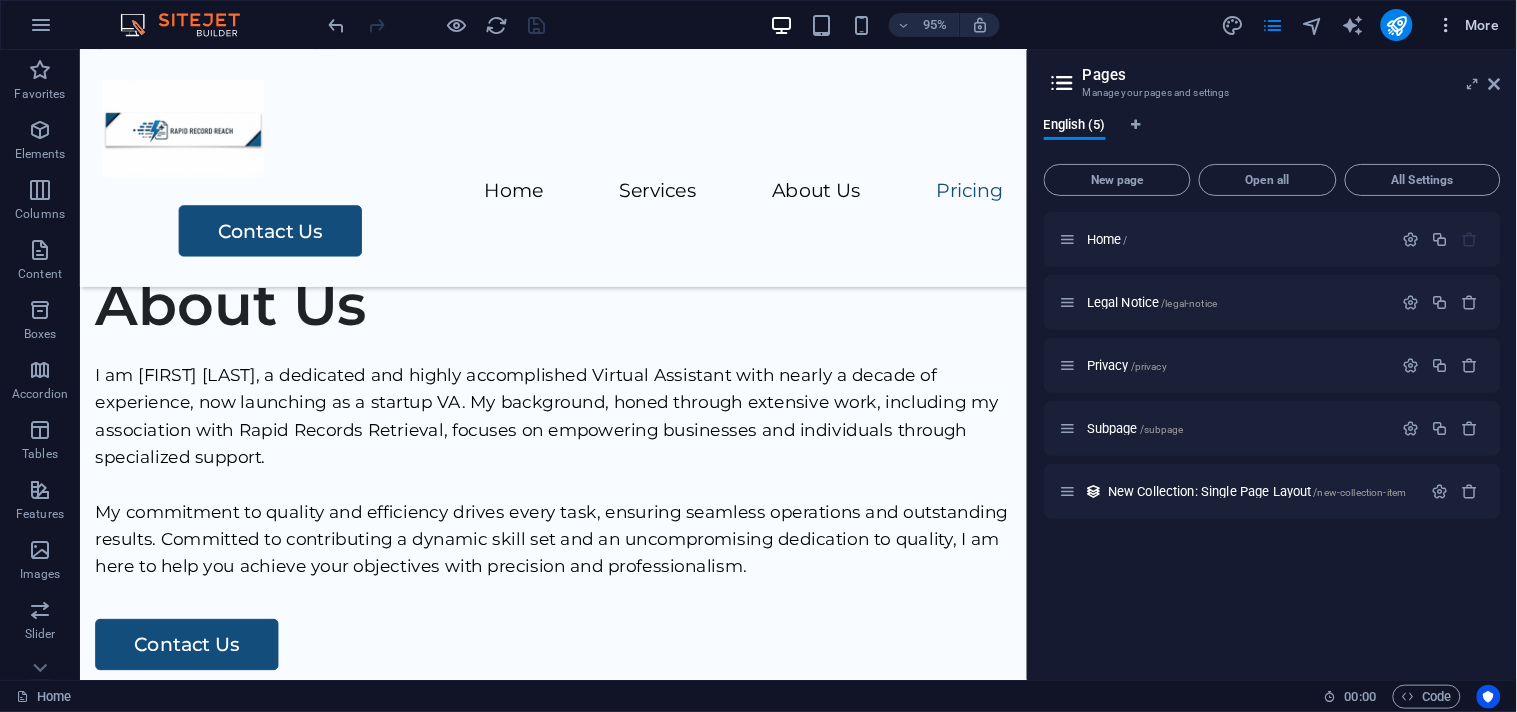 click at bounding box center (1447, 25) 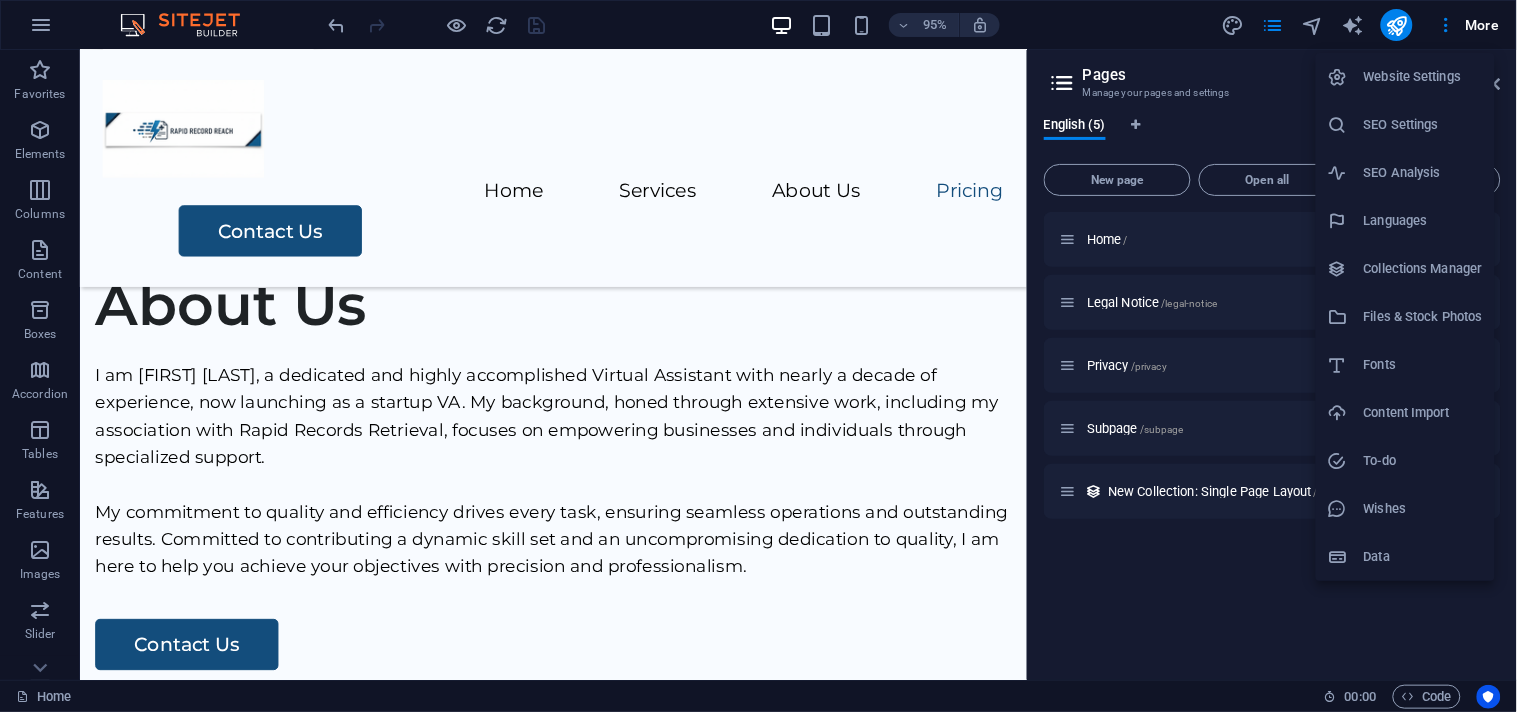 click on "Website Settings" at bounding box center (1423, 77) 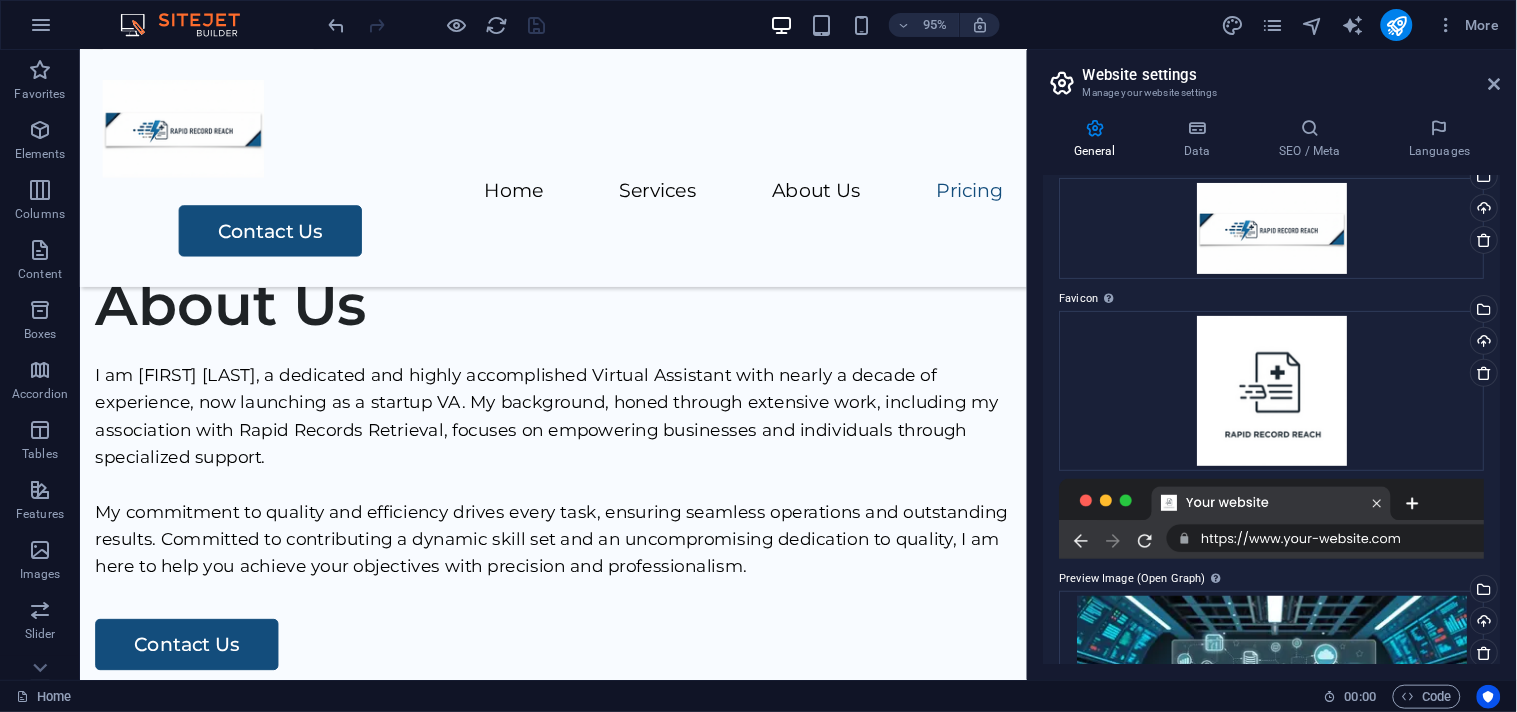 scroll, scrollTop: 0, scrollLeft: 0, axis: both 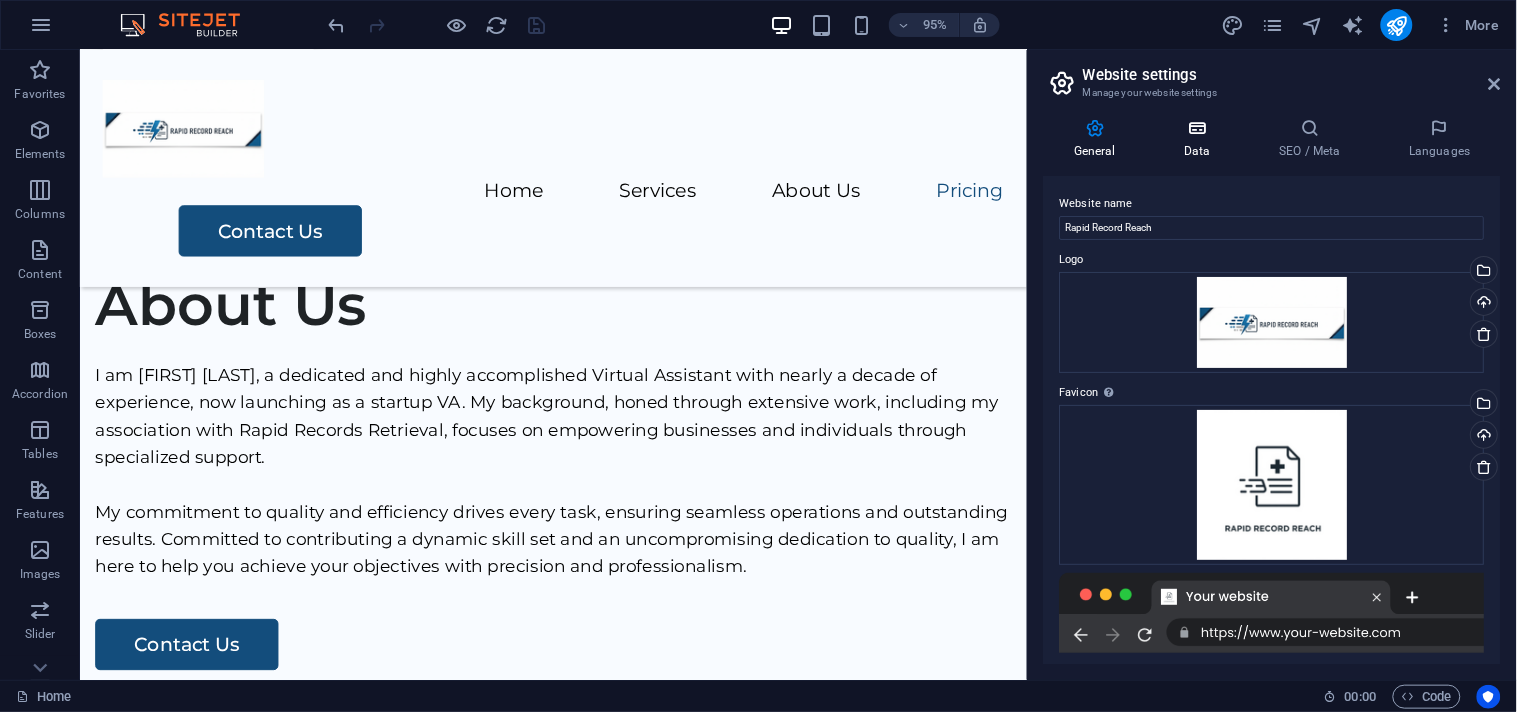 click at bounding box center (1197, 128) 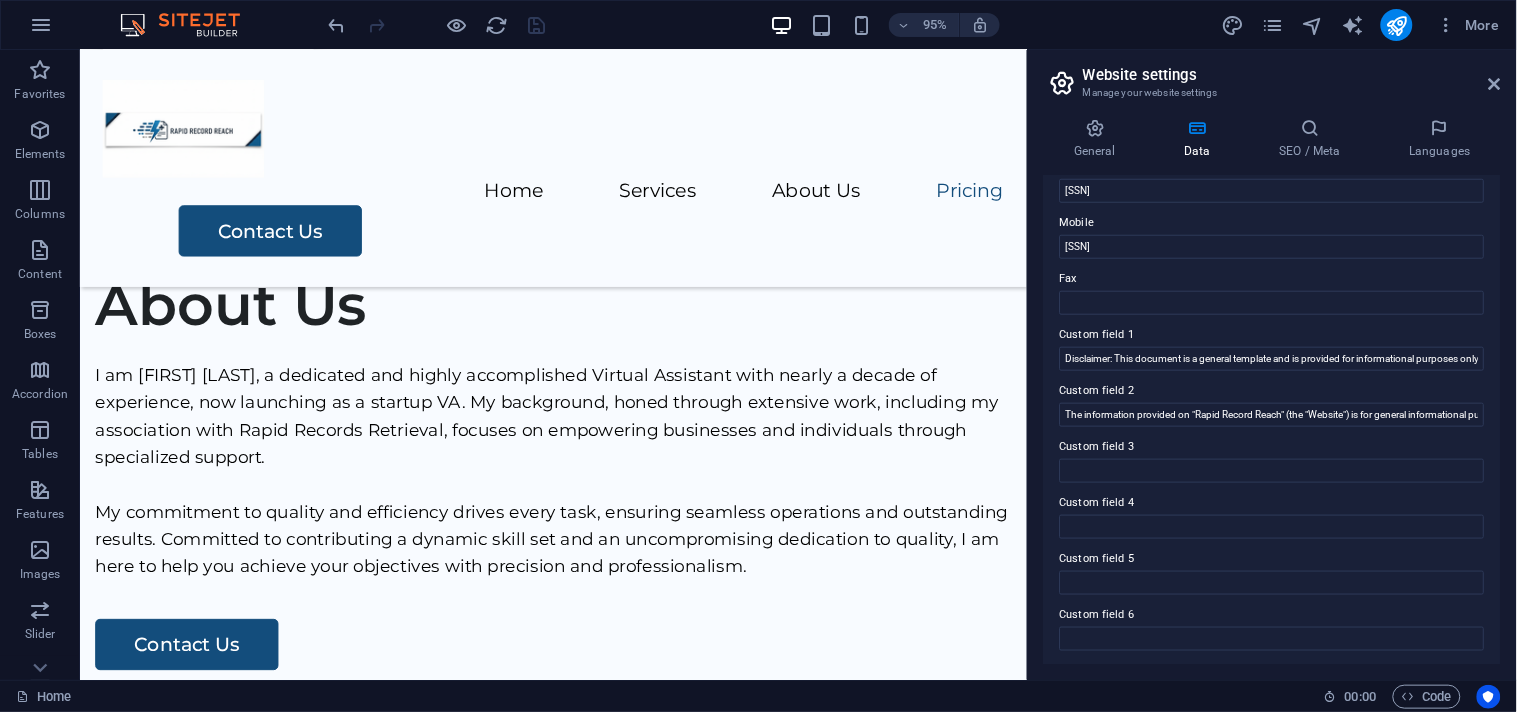 scroll, scrollTop: 471, scrollLeft: 0, axis: vertical 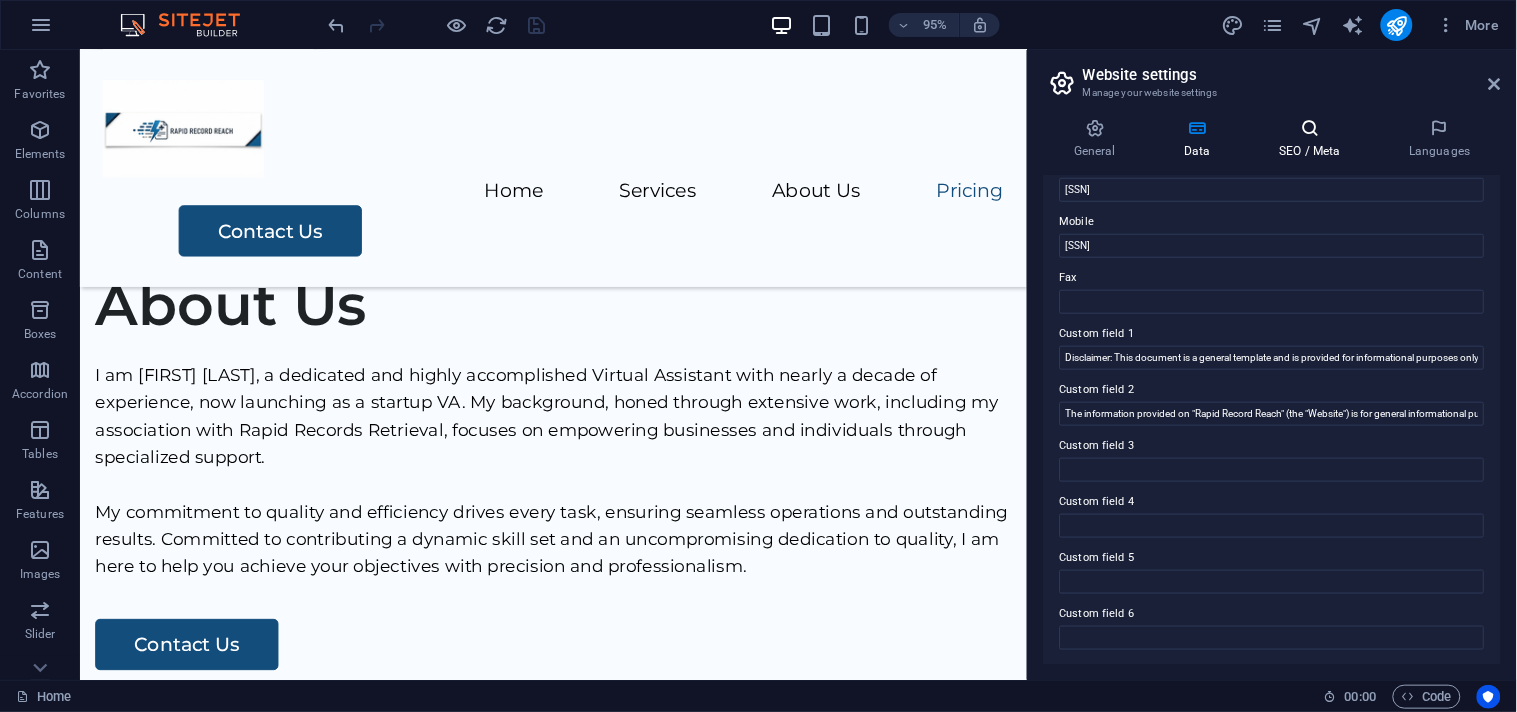 click at bounding box center (1310, 128) 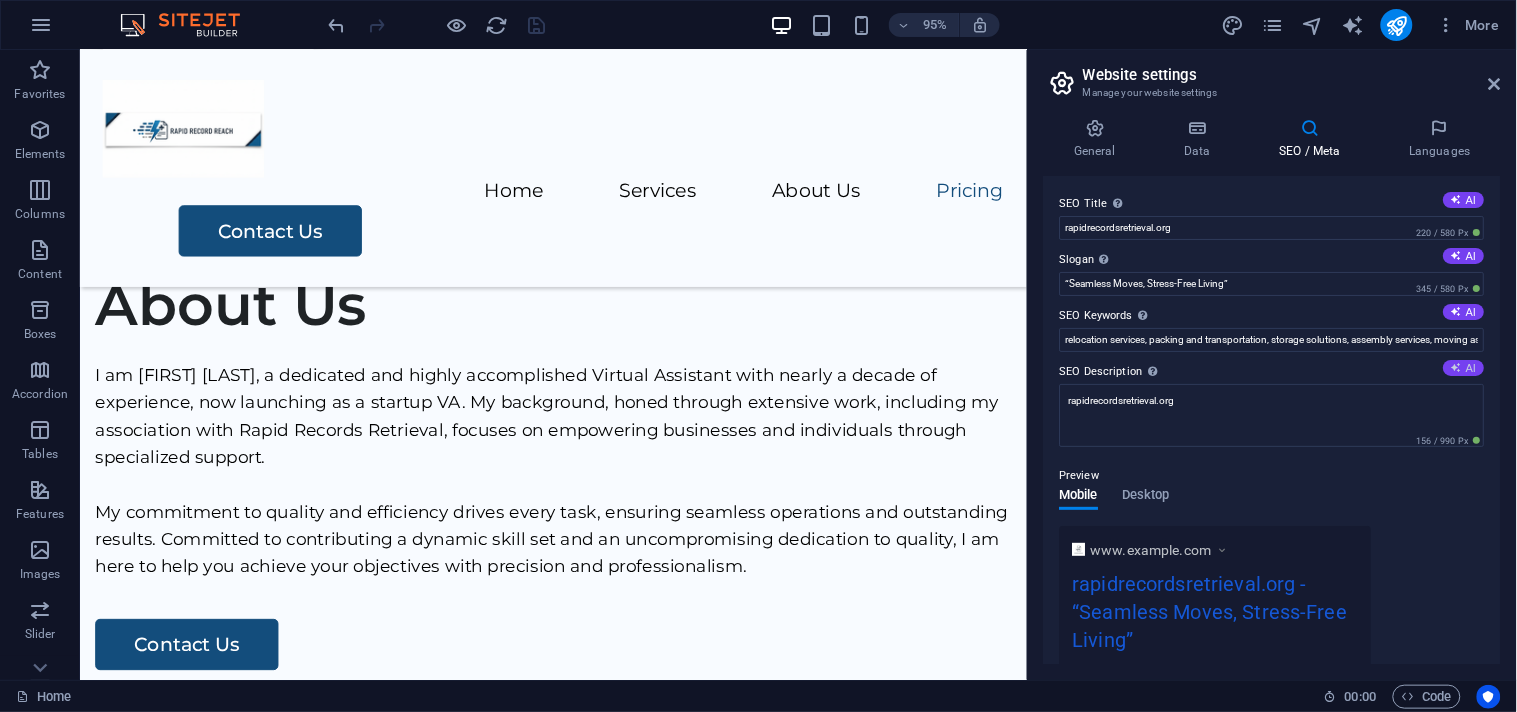 click on "AI" at bounding box center (1464, 368) 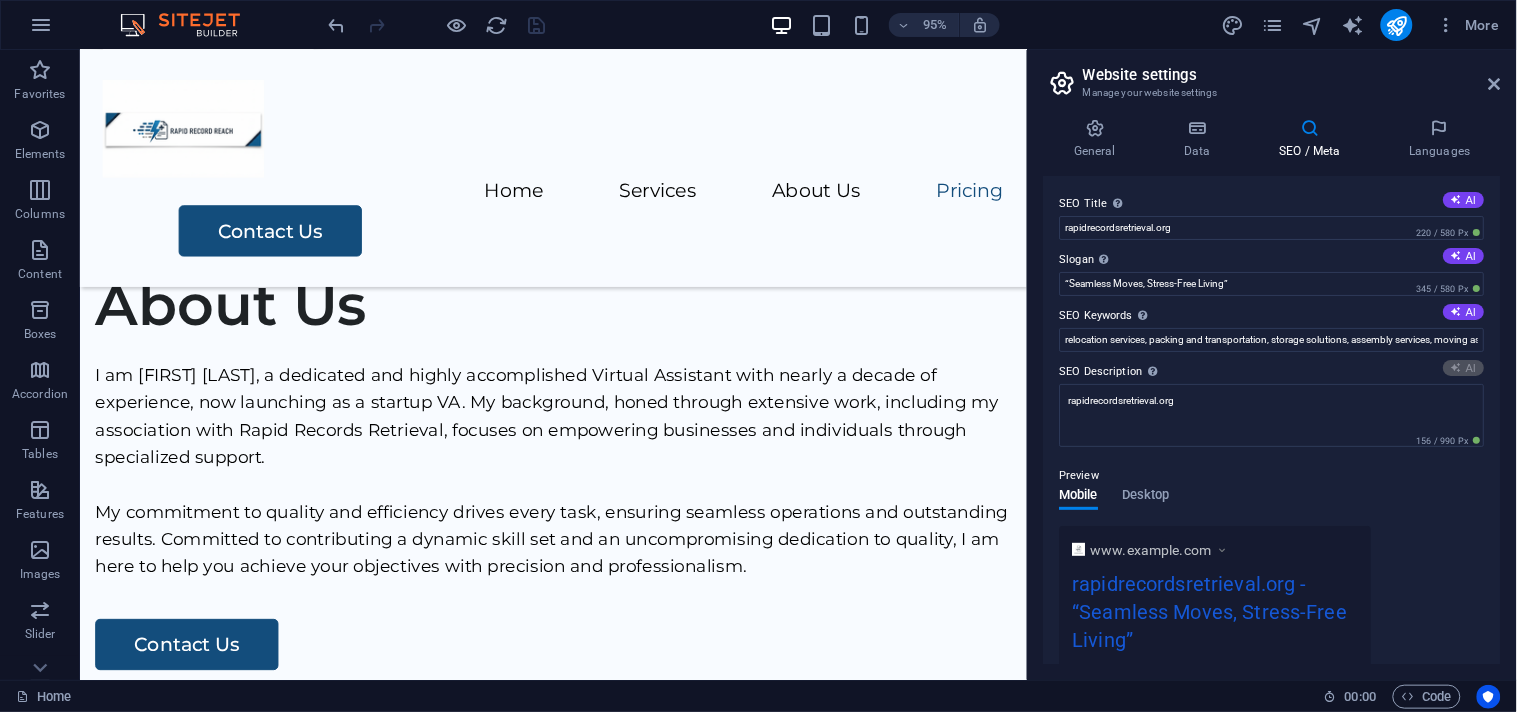 type on "Unlock your healthcare history with expert record retrieval, administrative support, and compliance services tailored to your needs!" 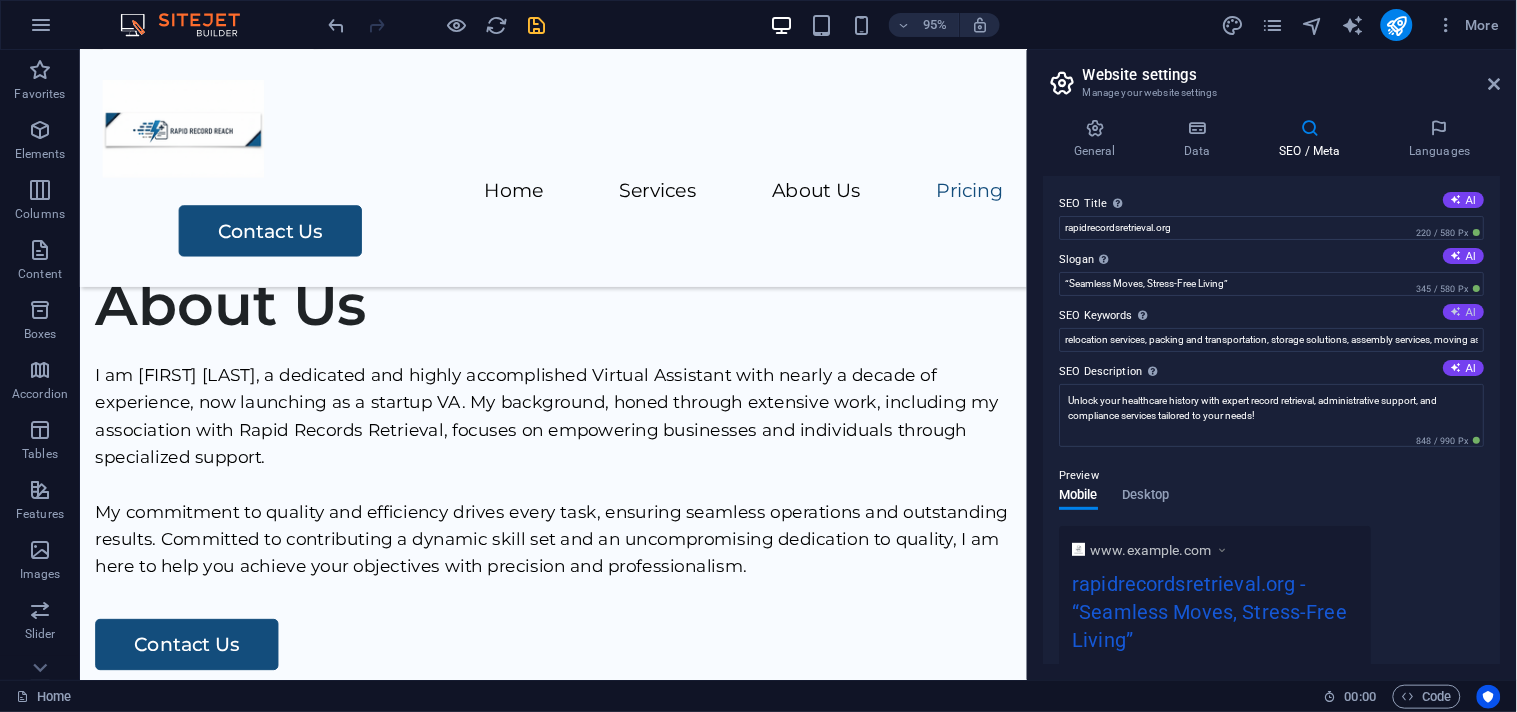 click at bounding box center (1457, 311) 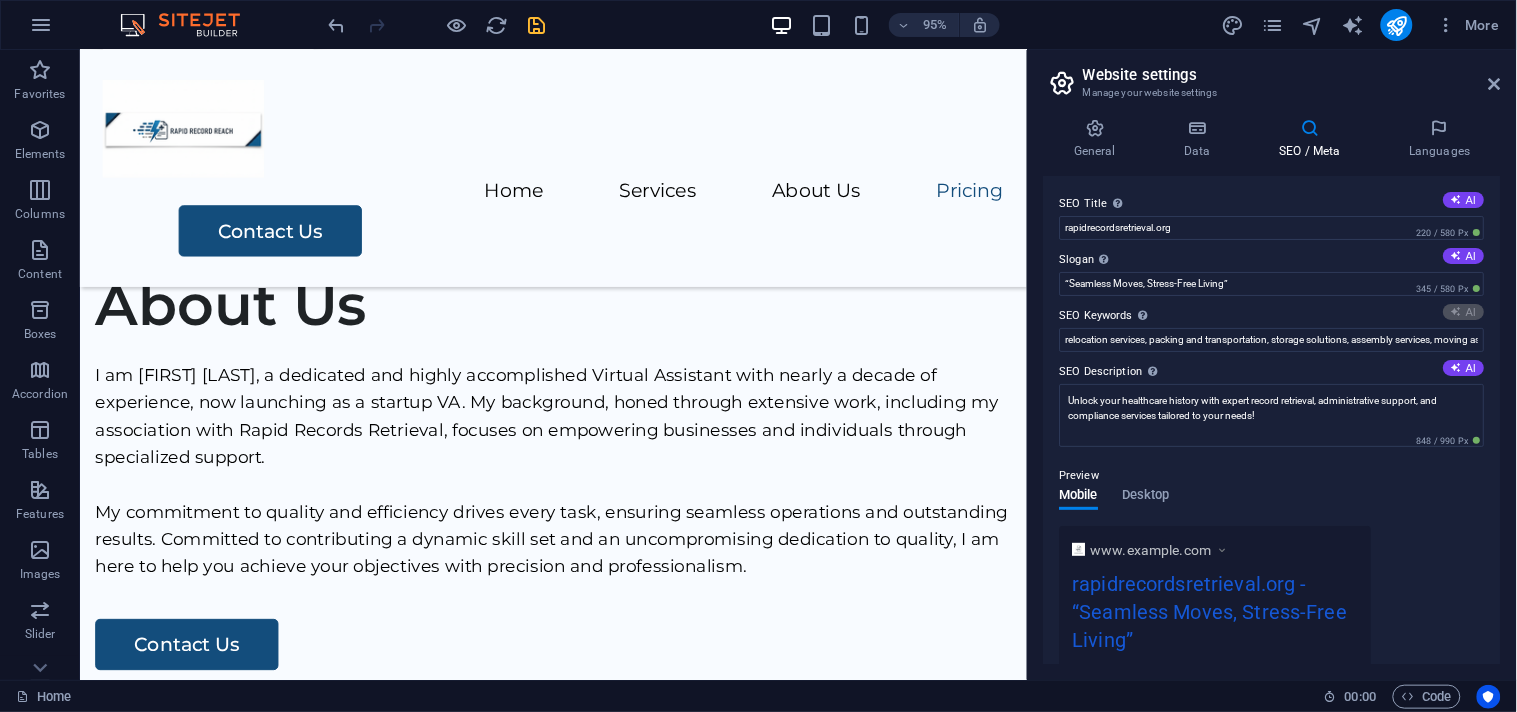 type on "record retrieval, medical records support, quality assurance services, healthcare history, HIPAA compliance, administrative support" 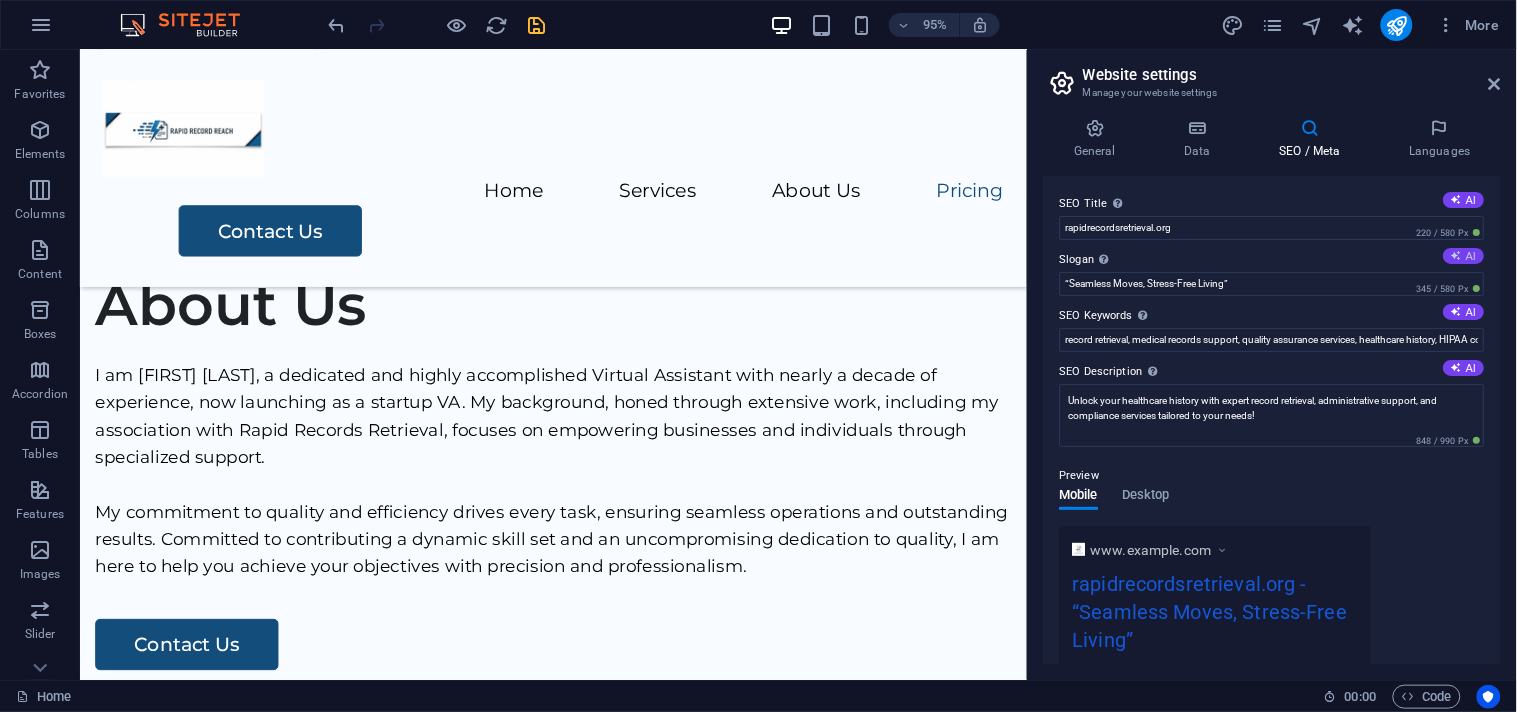 click on "AI" at bounding box center [1464, 256] 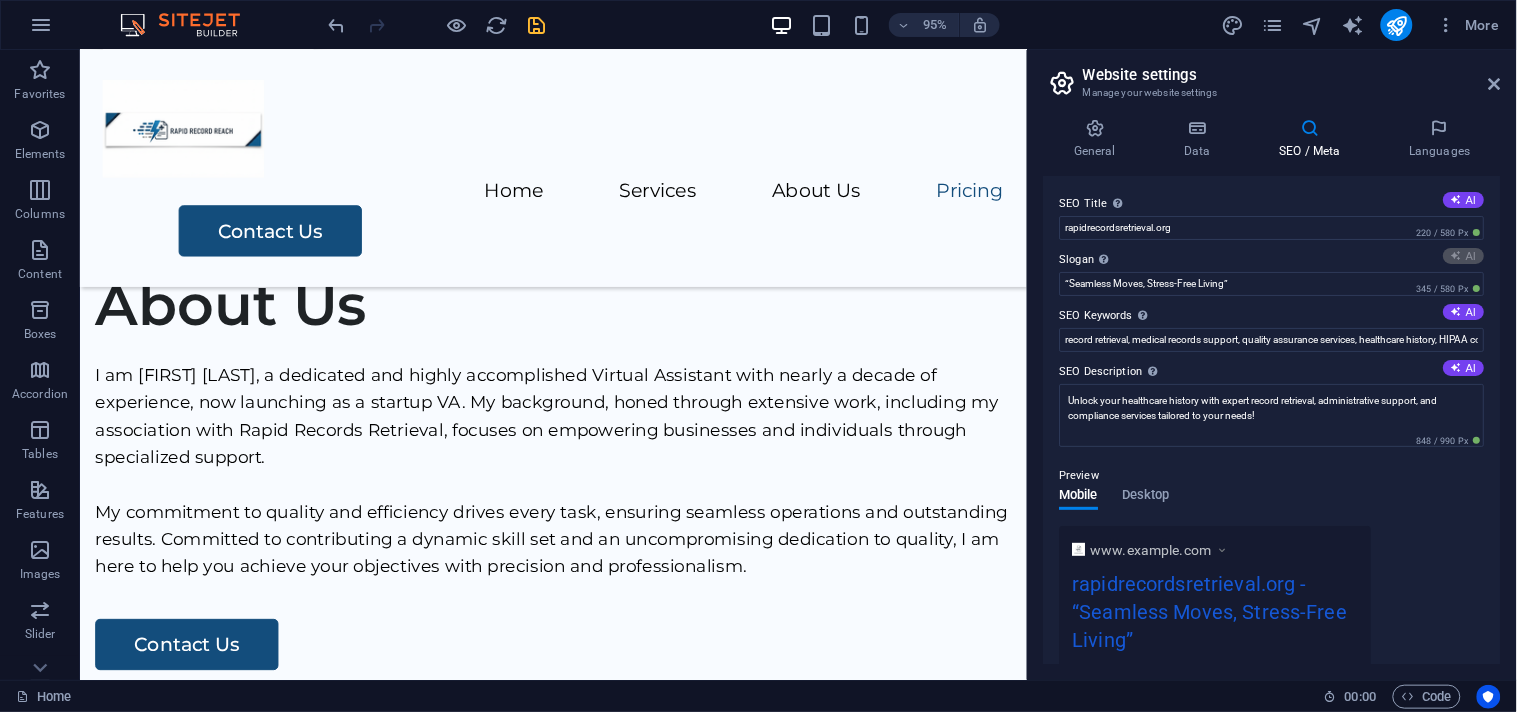 type on "Effortlessly Access Your Health History with Us!" 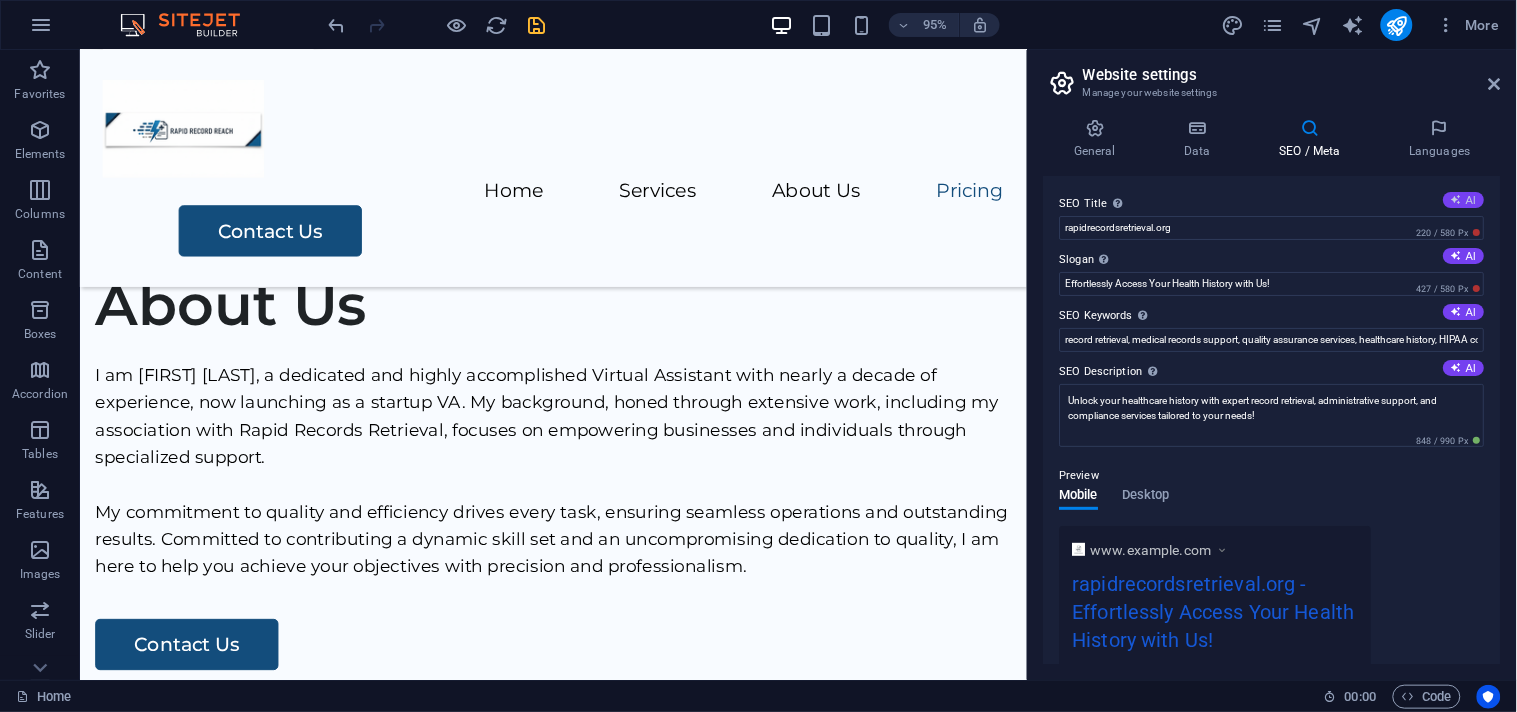click at bounding box center [1457, 199] 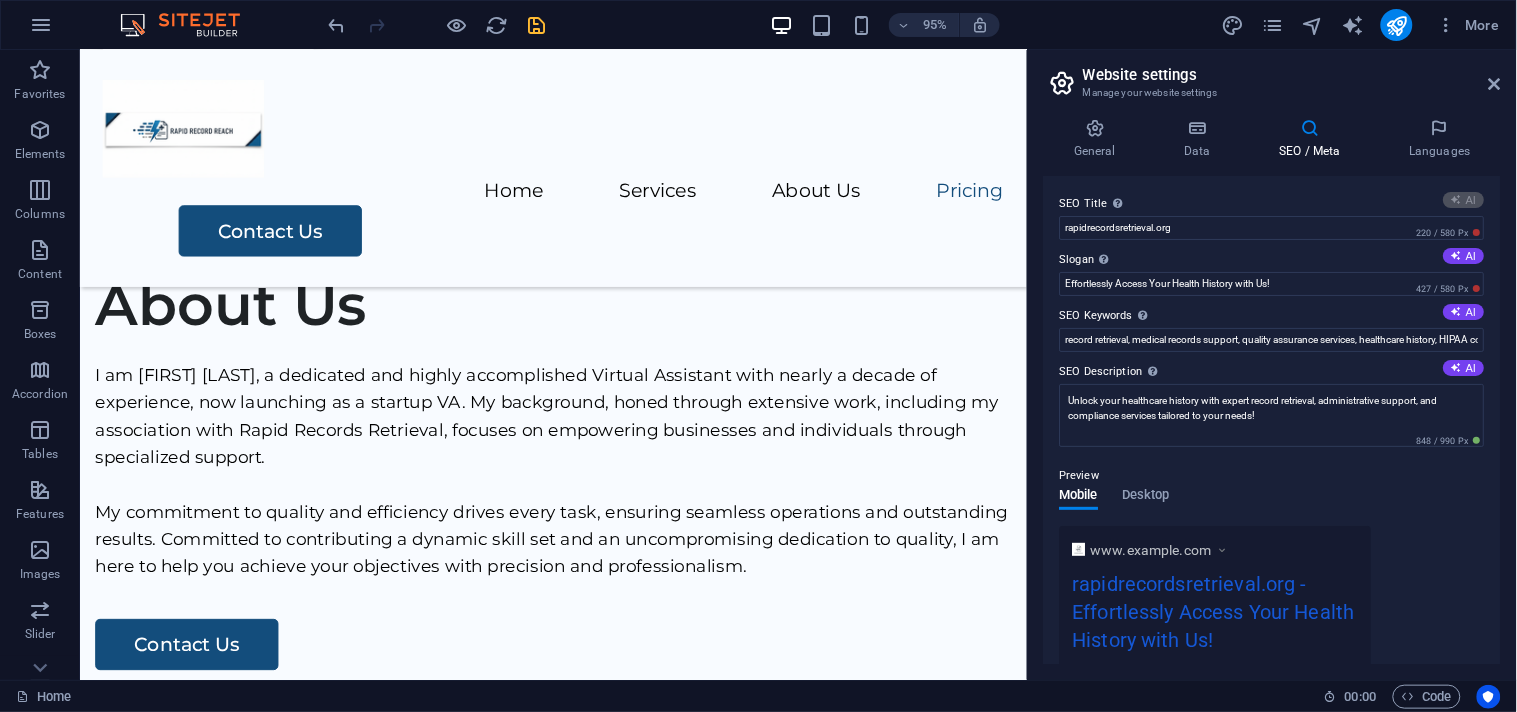 type on "Expert Record Retrieval Services" 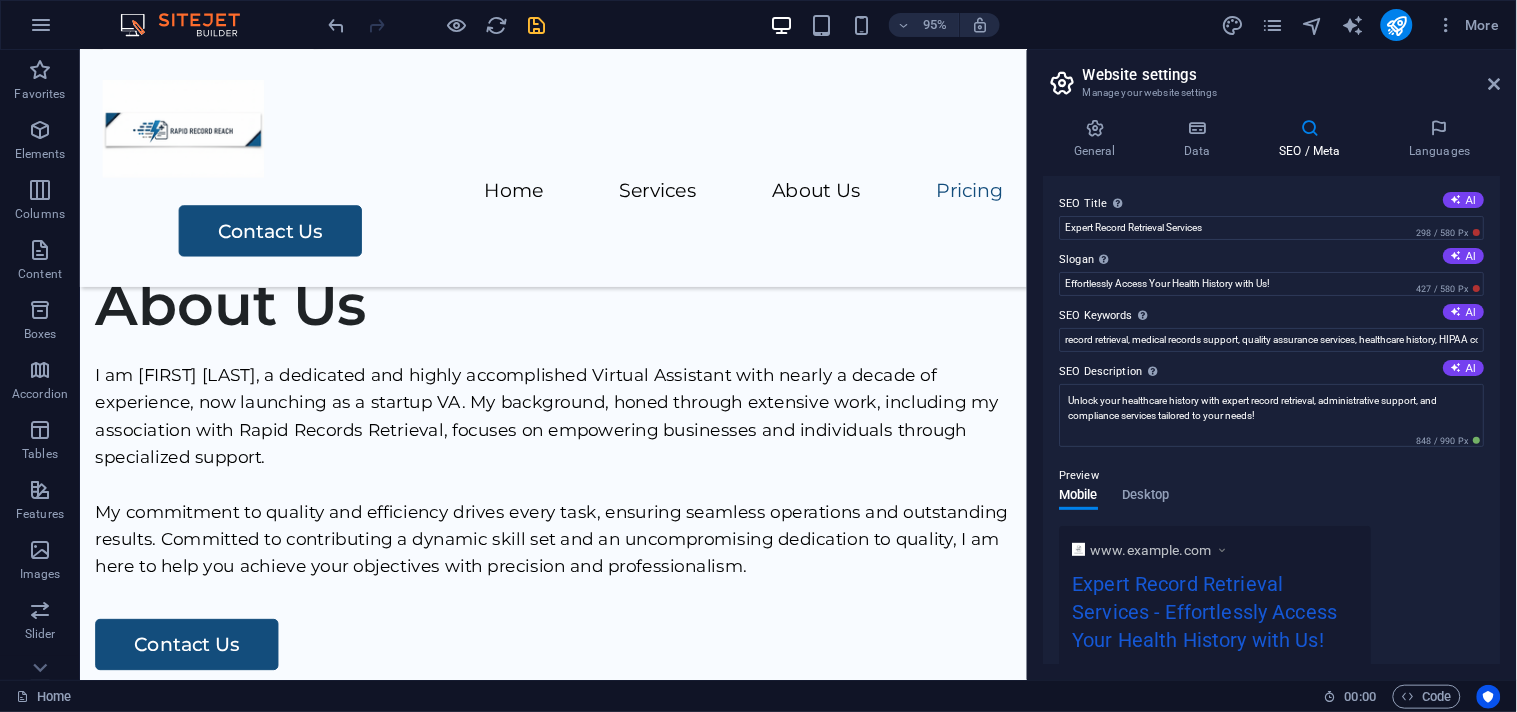 drag, startPoint x: 1502, startPoint y: 380, endPoint x: 1502, endPoint y: 414, distance: 34 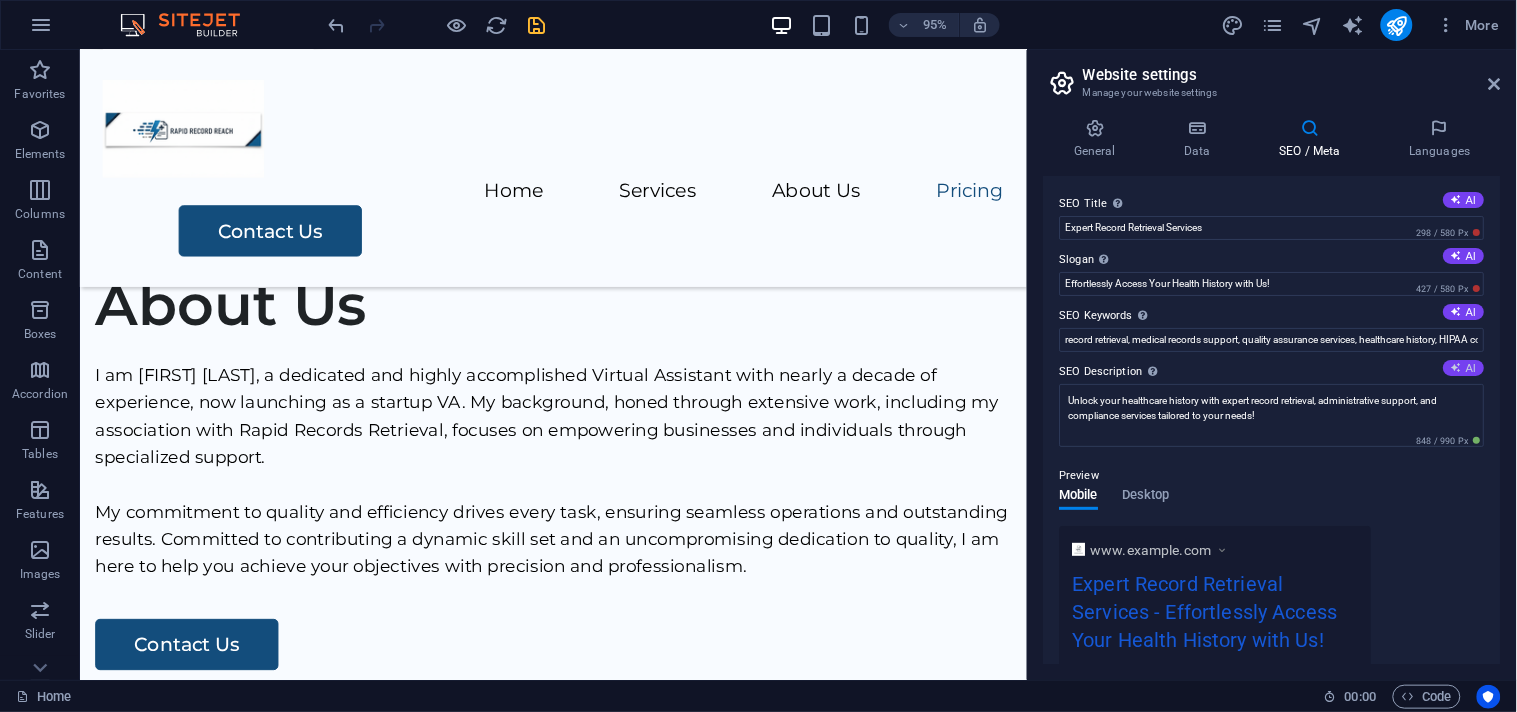 click on "AI" at bounding box center [1464, 368] 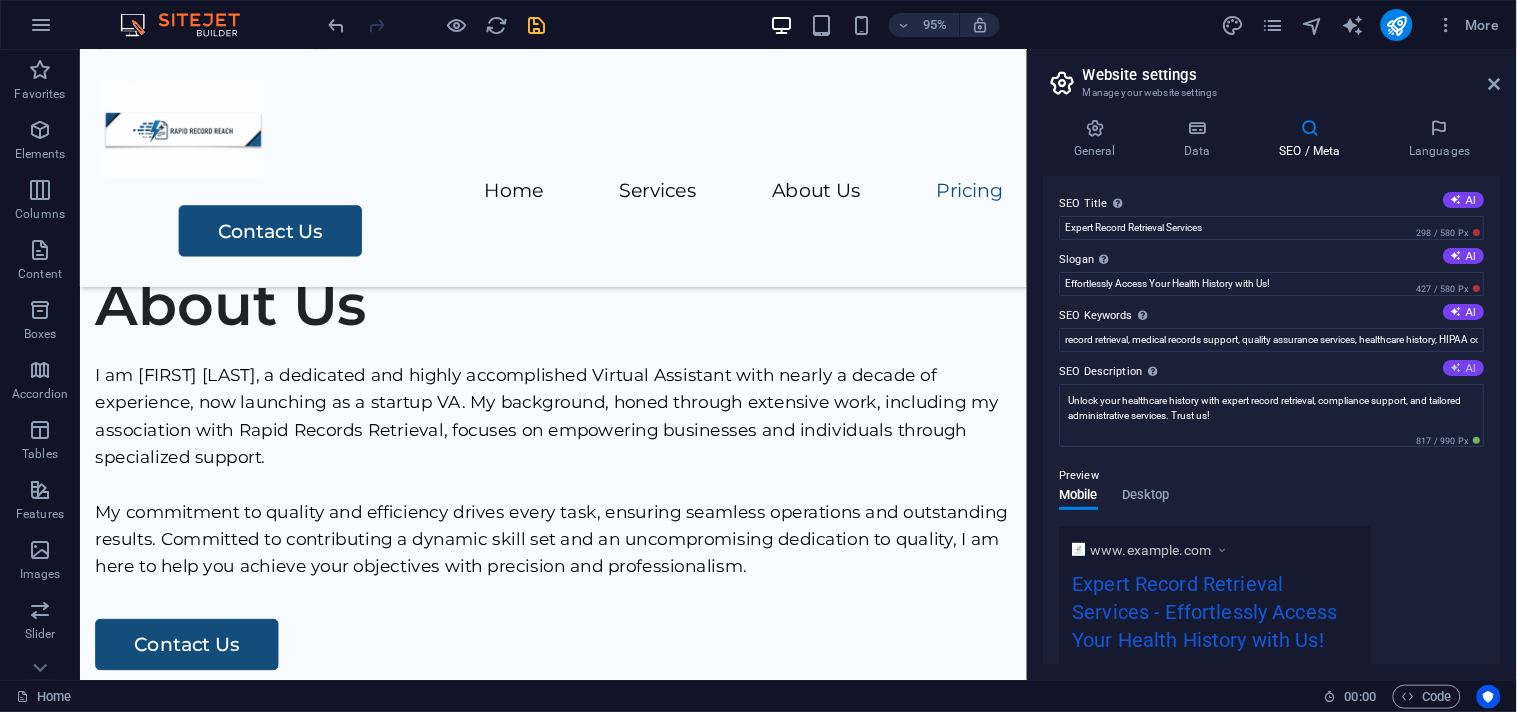 click at bounding box center [1456, 367] 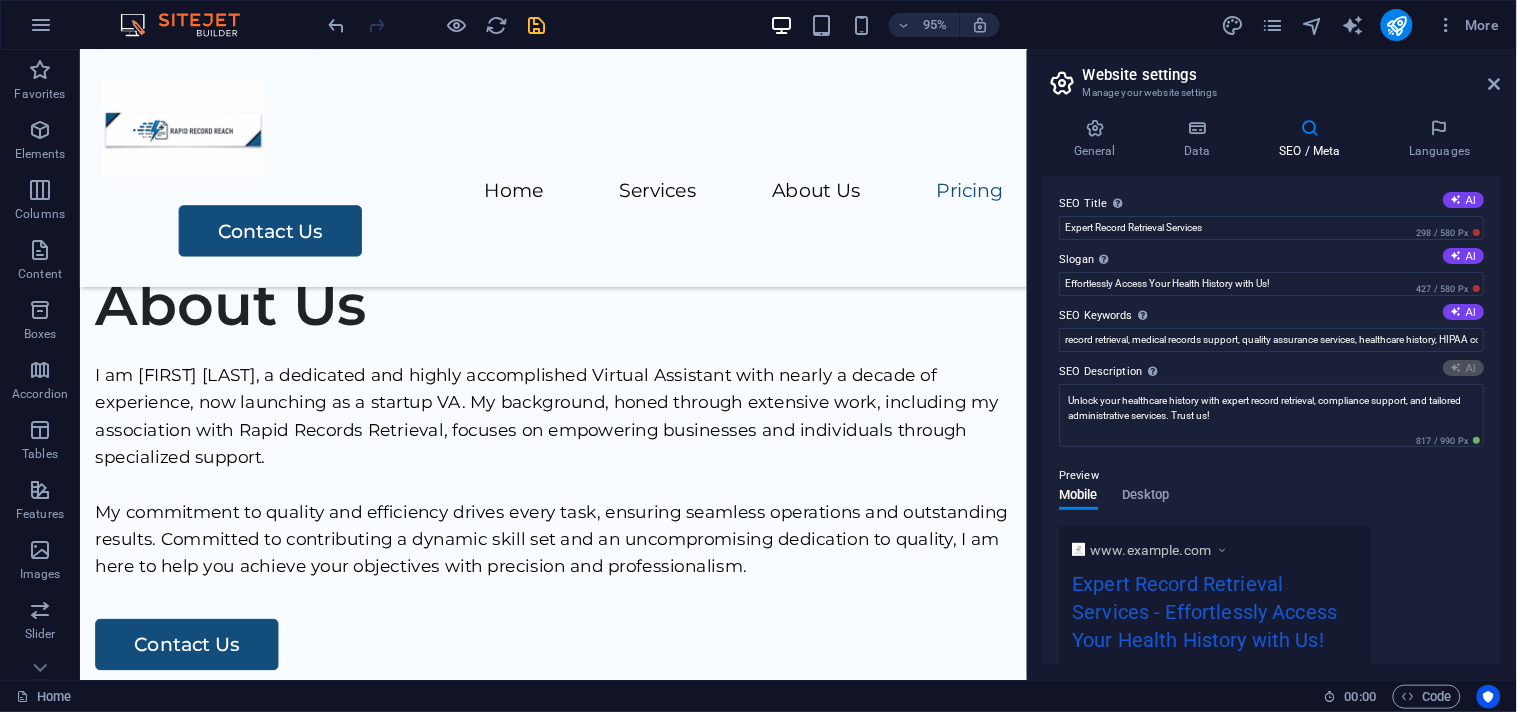 type on "Unlock your healthcare history with expert record retrieval and comprehensive support services tailored for your needs!" 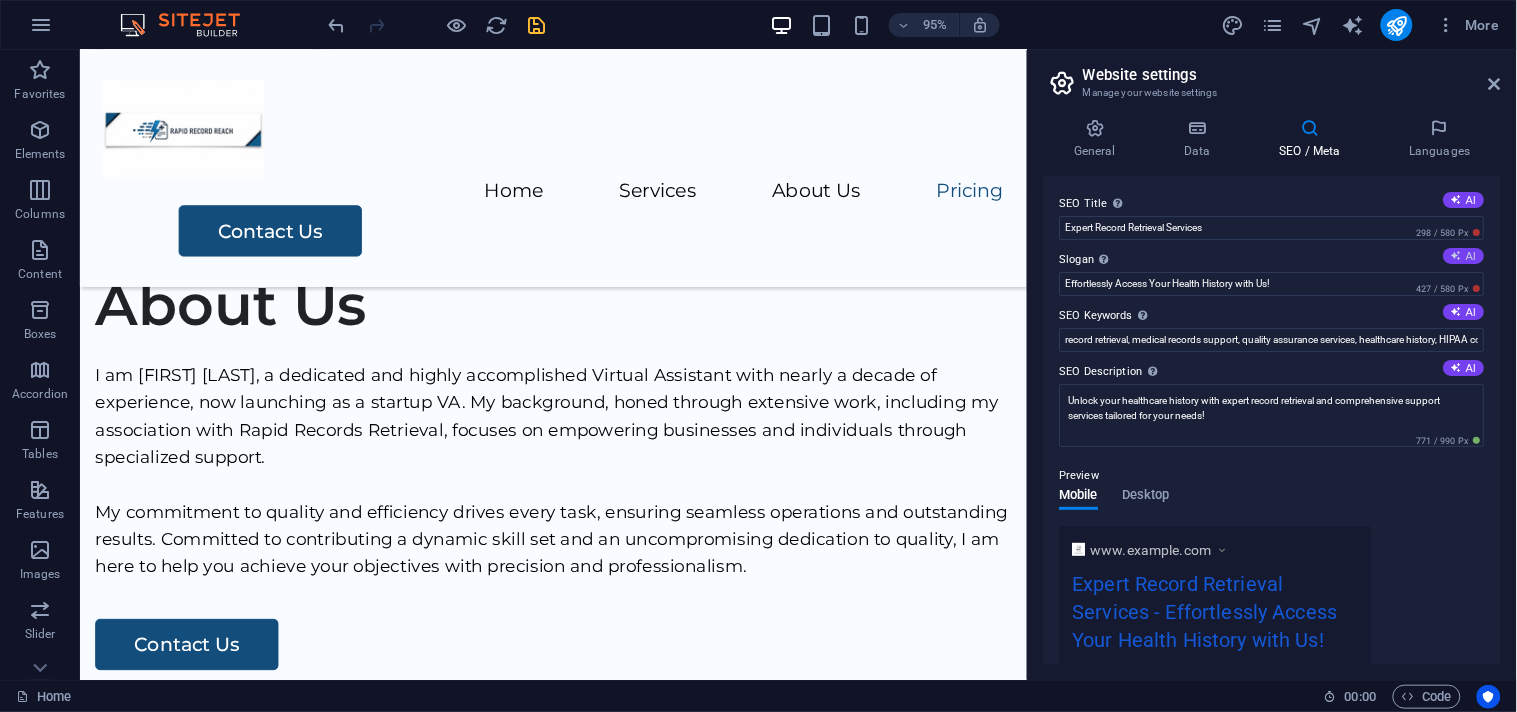 click on "AI" at bounding box center (1464, 256) 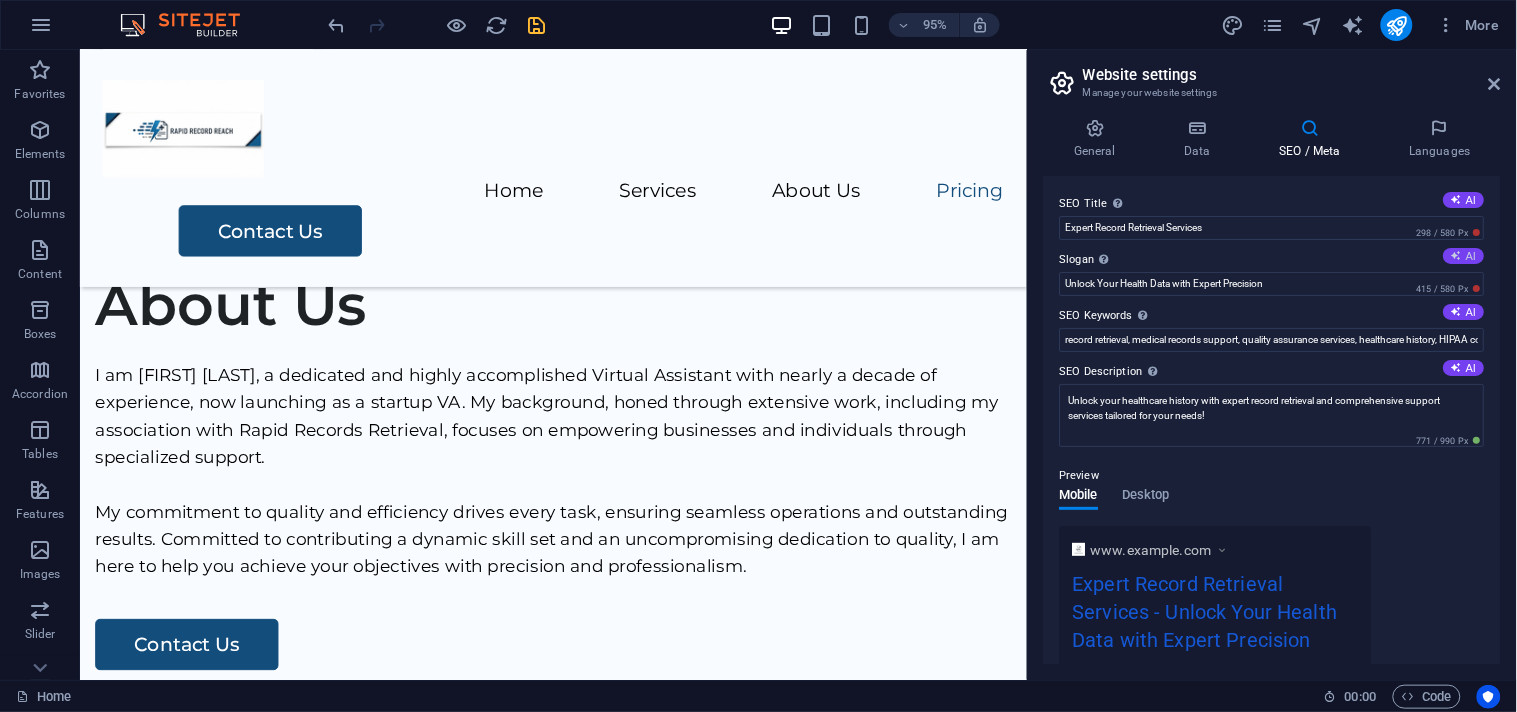 click on "AI" at bounding box center (1464, 256) 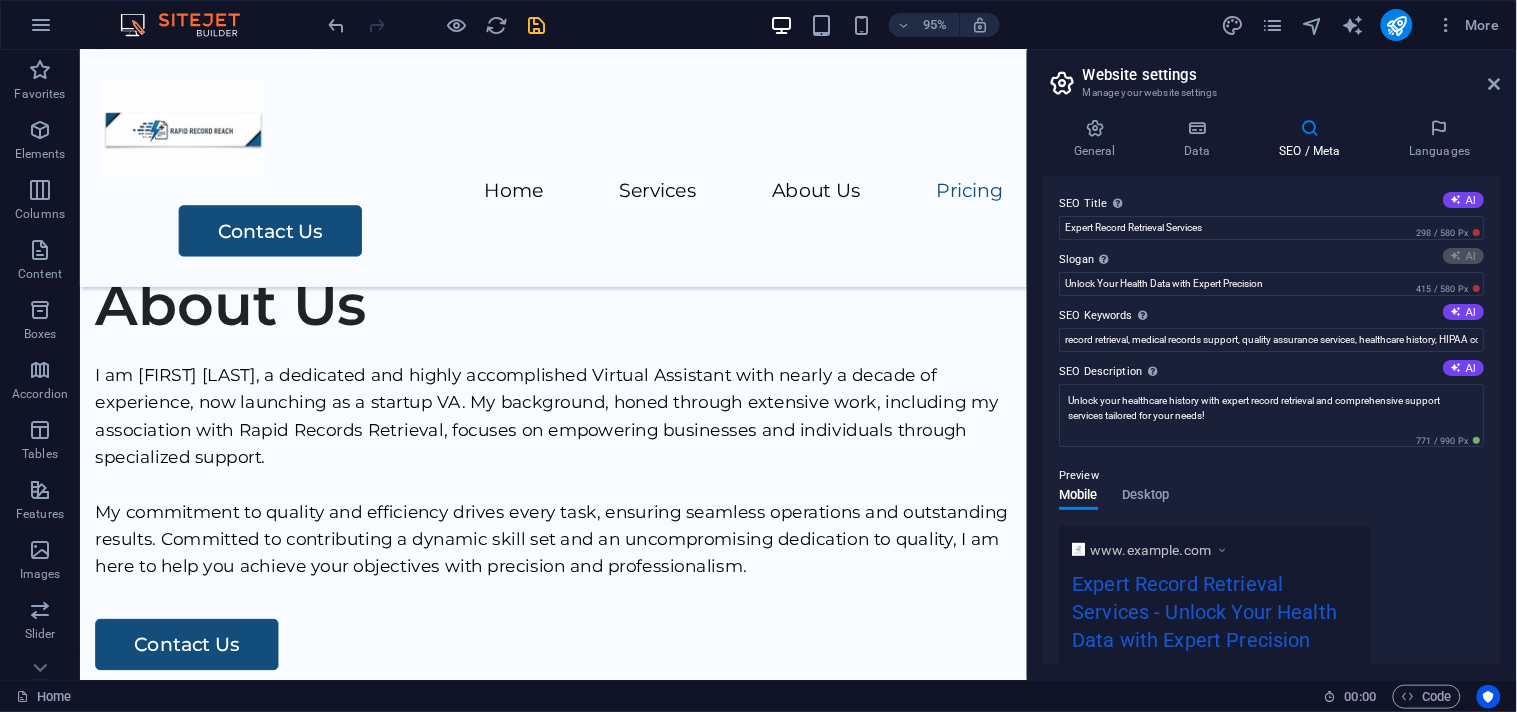 type on "Precision Support for Your Healthcare Needs" 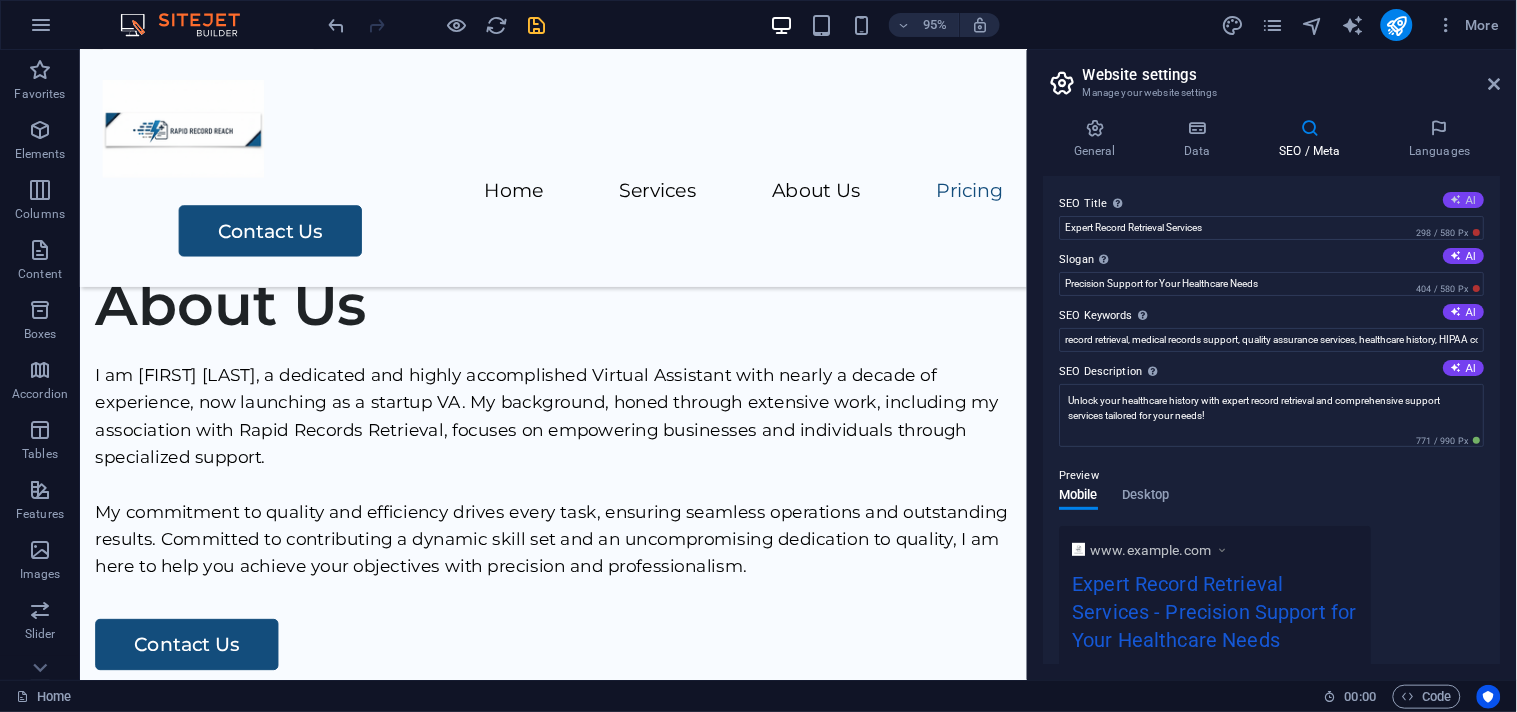 click at bounding box center [1457, 199] 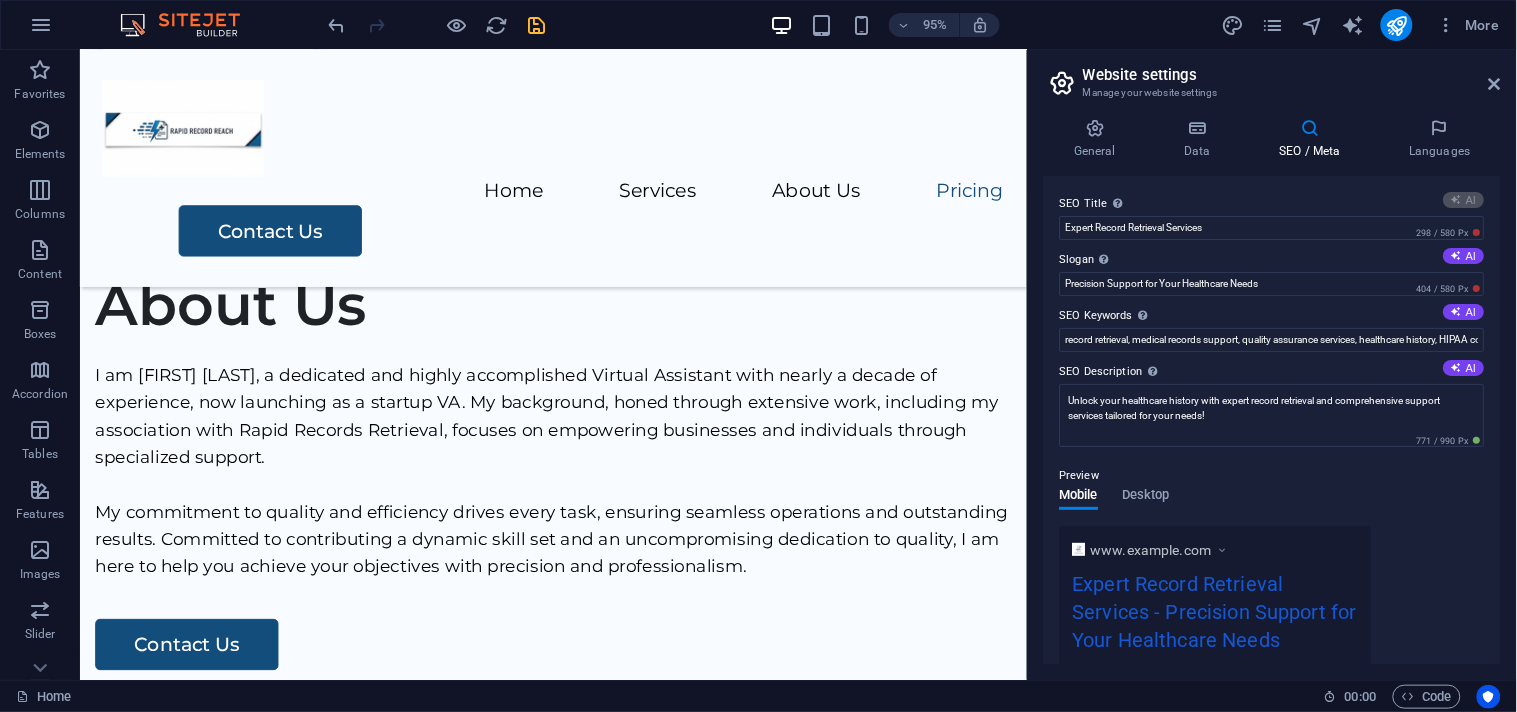 type on "Expert Medical Records Retrieval" 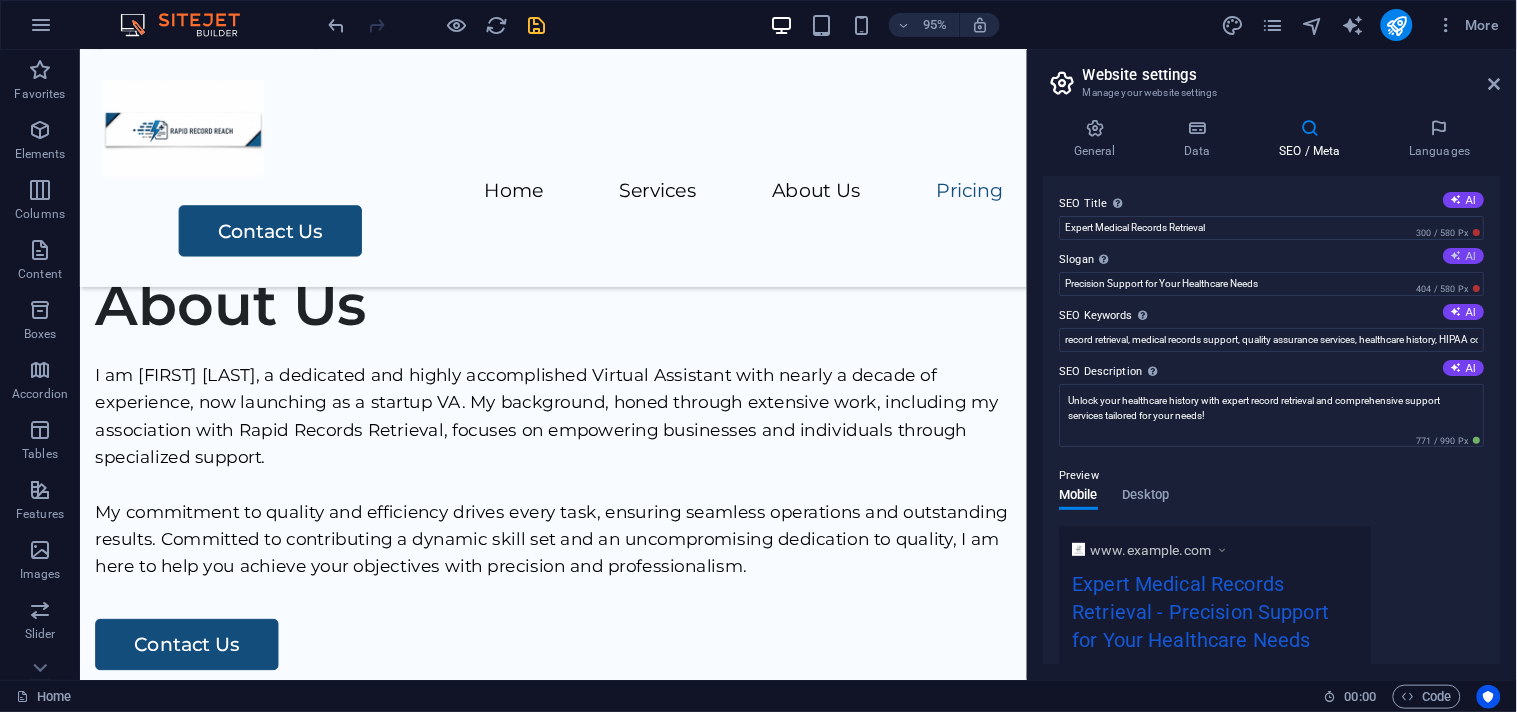 click at bounding box center [1457, 255] 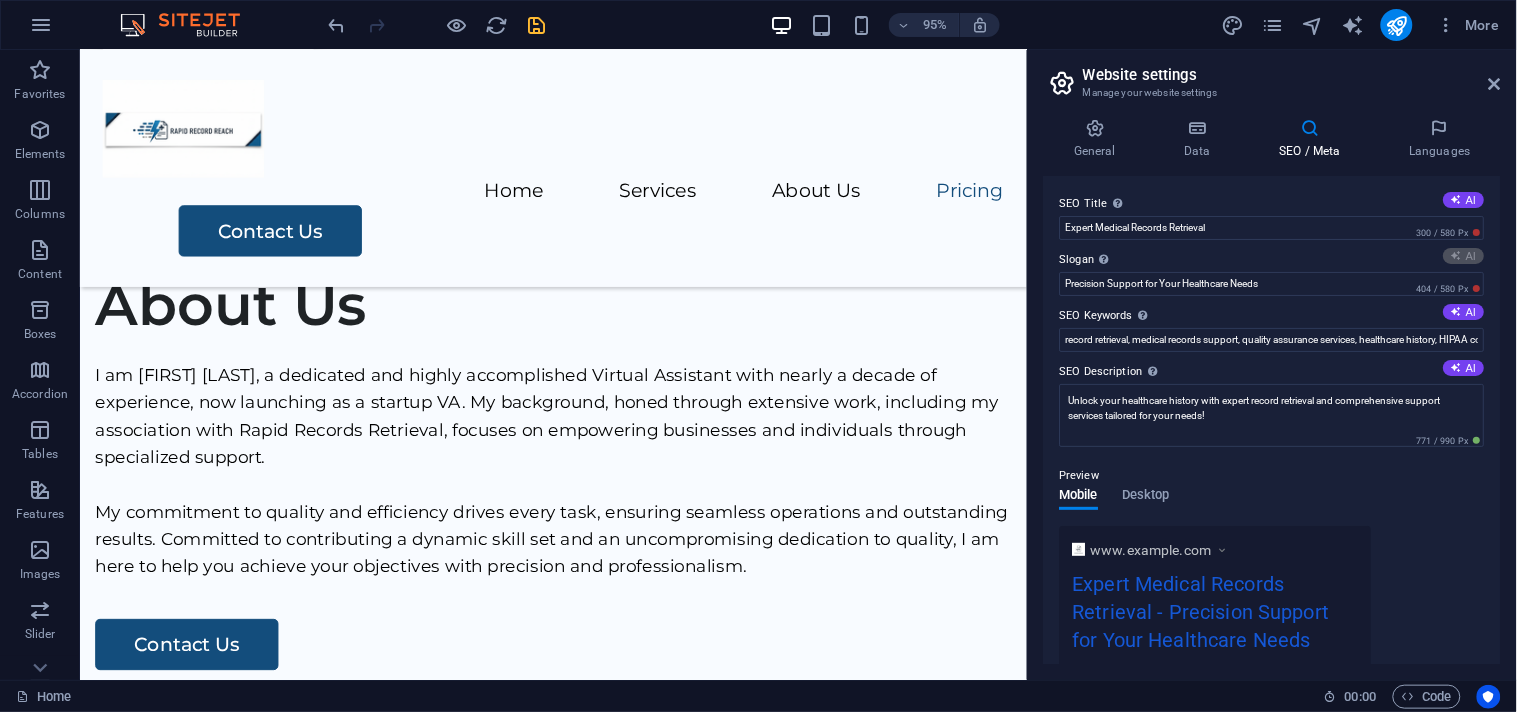 type on "Effortless Access to Your Health Records Anytime!" 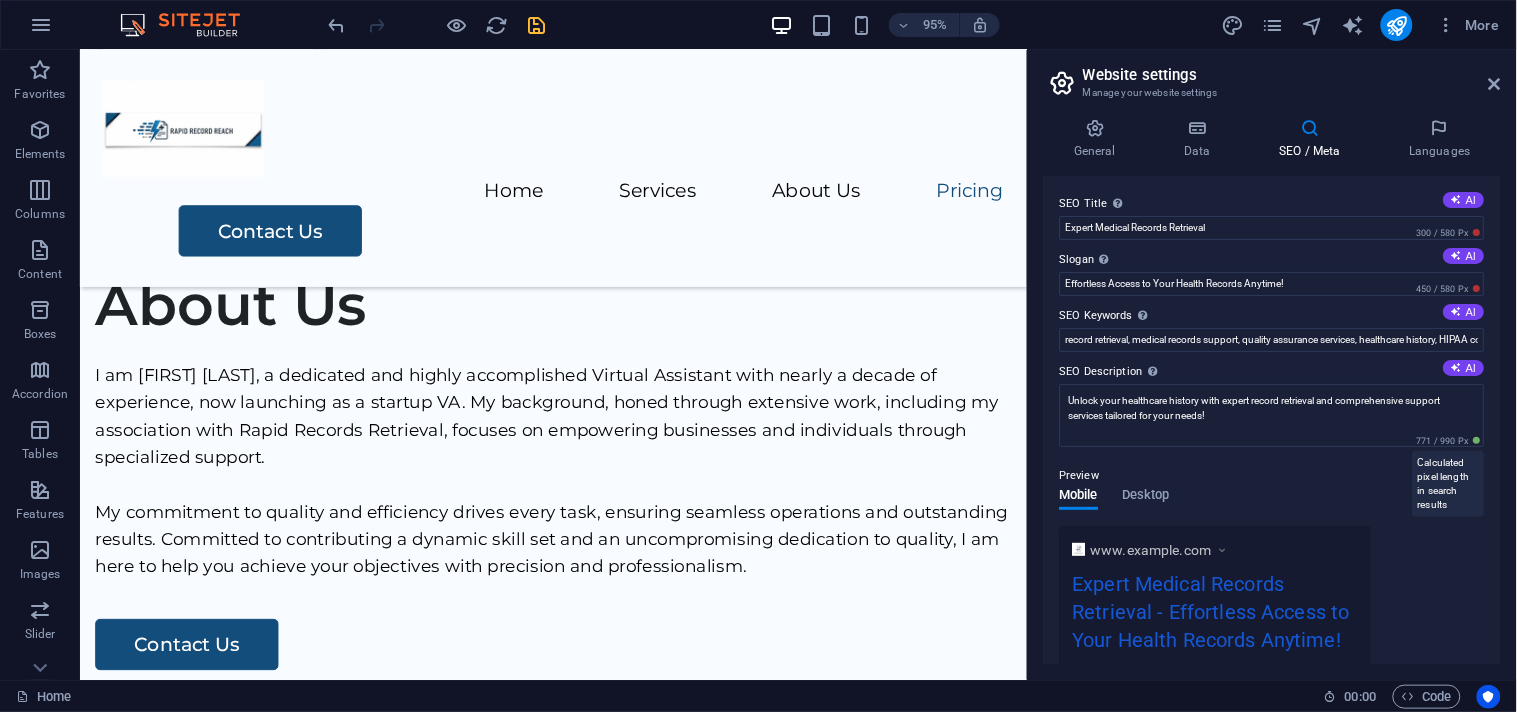 drag, startPoint x: 1493, startPoint y: 355, endPoint x: 1478, endPoint y: 443, distance: 89.26926 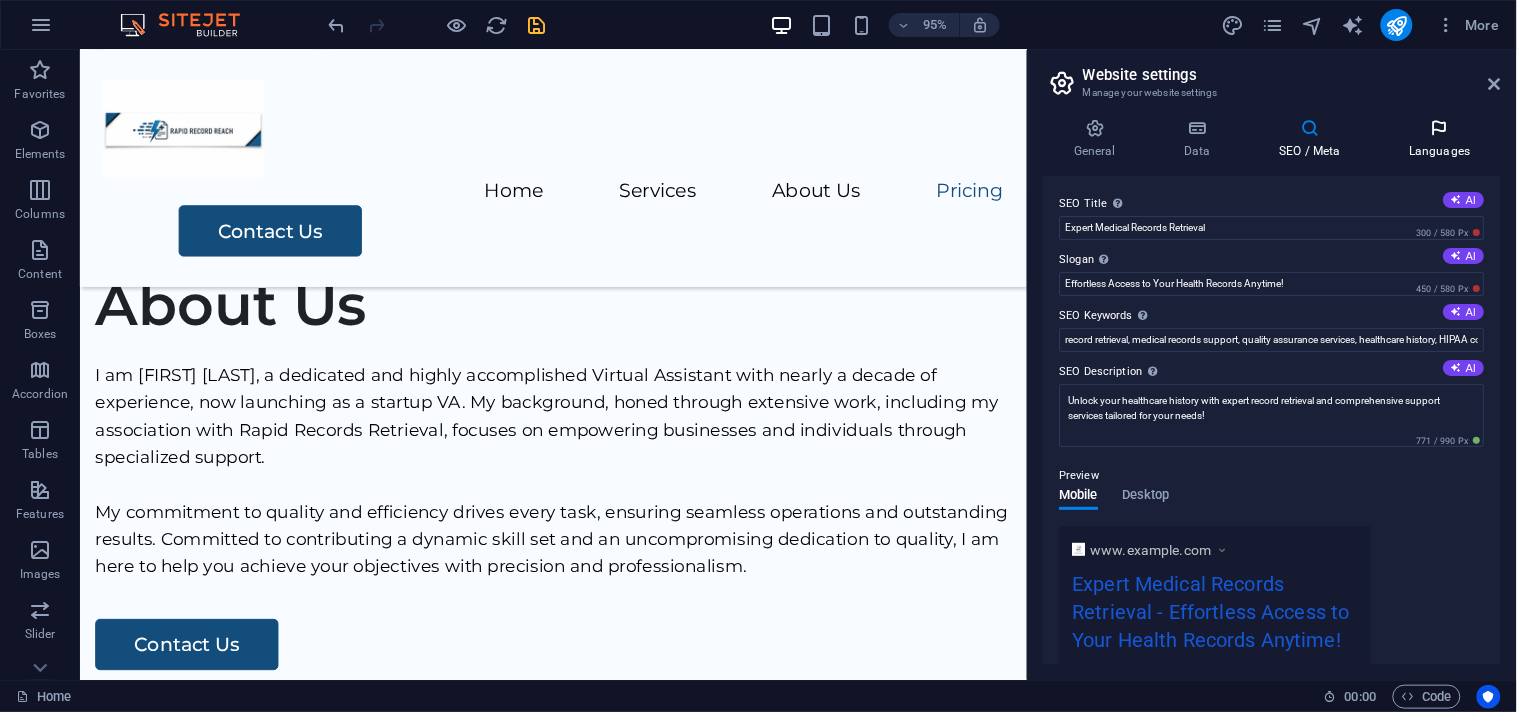 click at bounding box center (1440, 128) 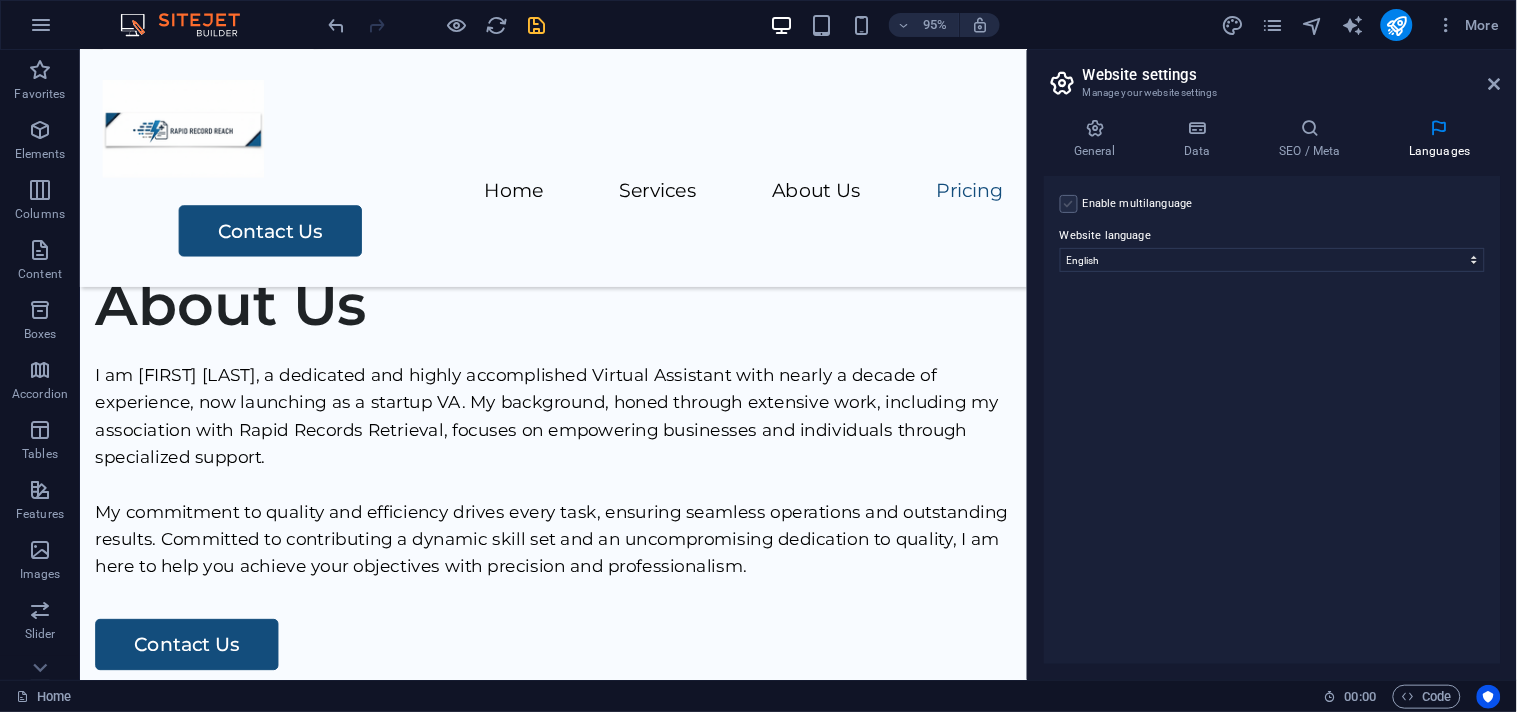 click at bounding box center (1069, 204) 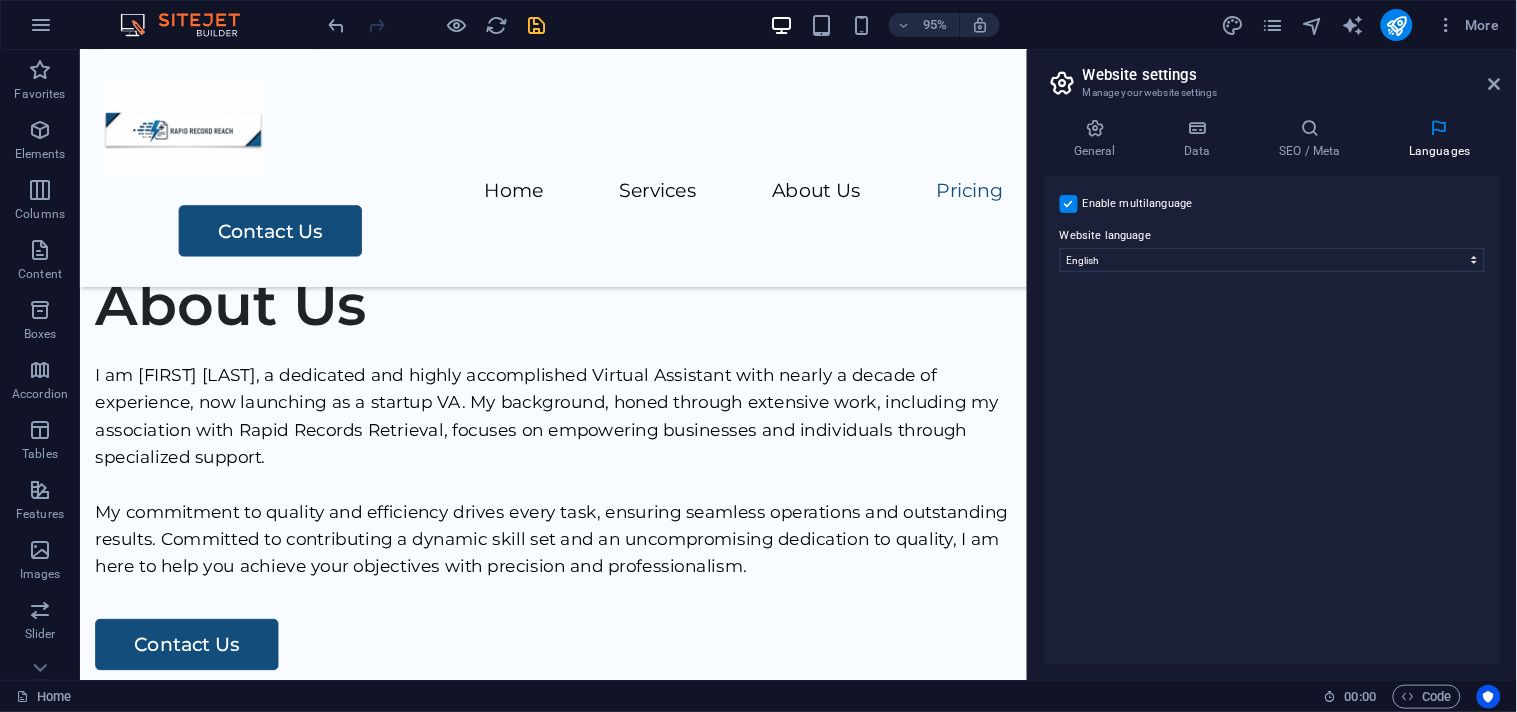 select 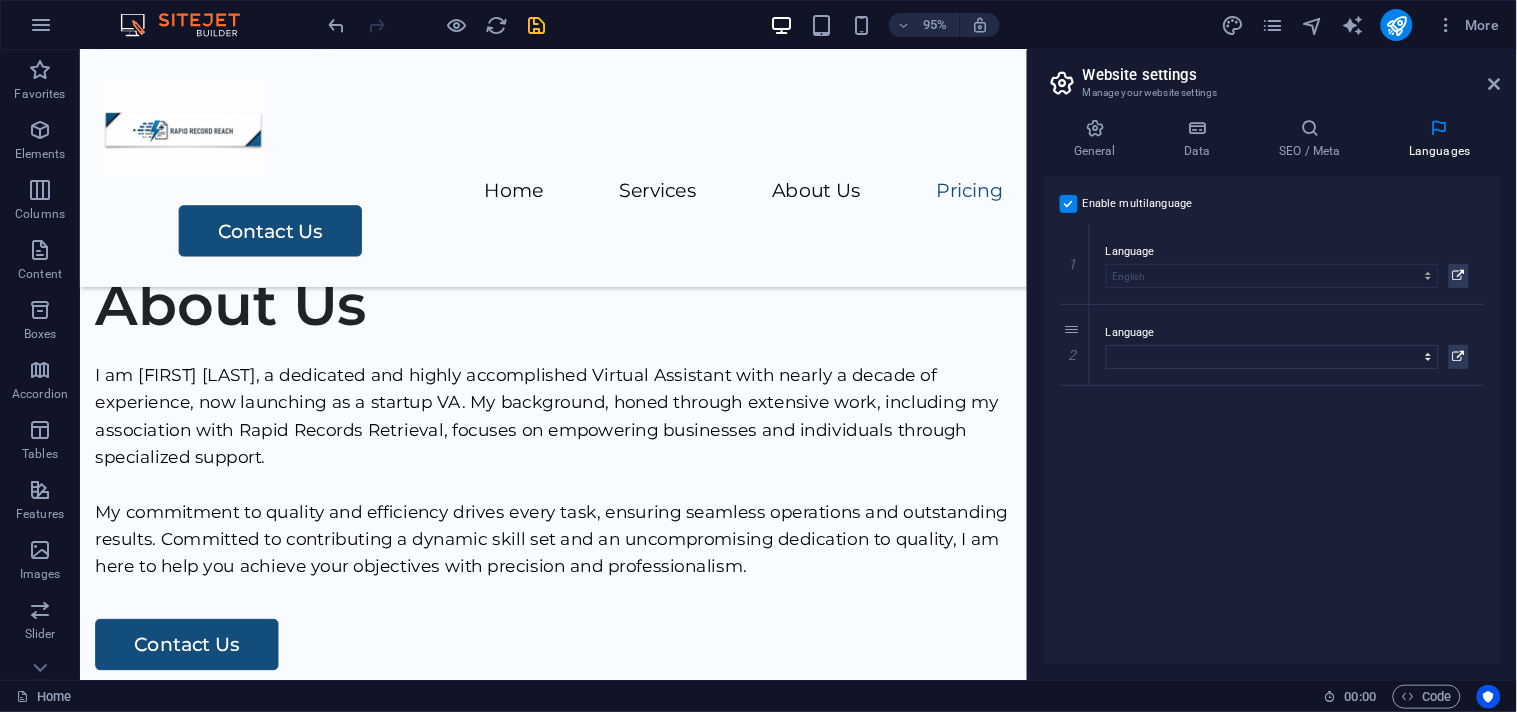 click at bounding box center [1069, 204] 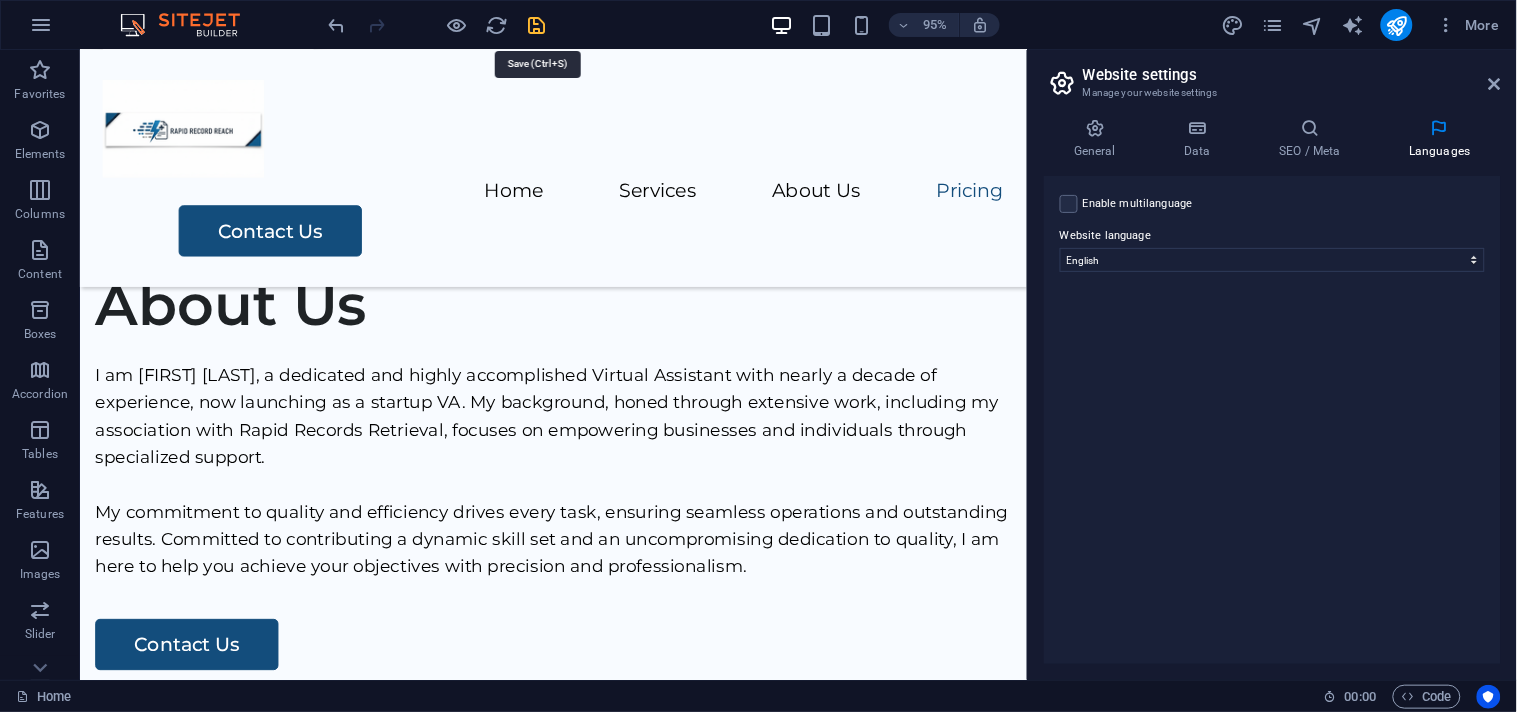 click at bounding box center (537, 25) 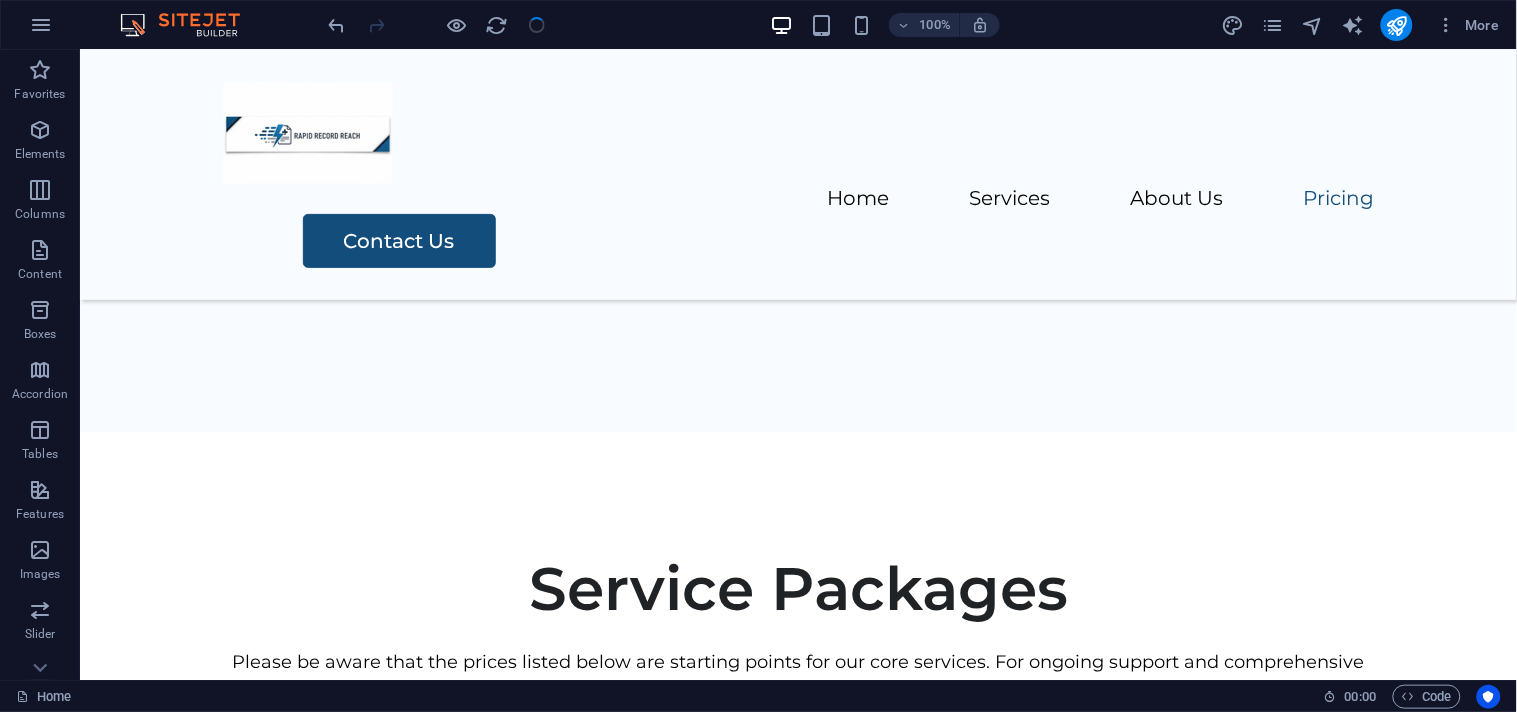 scroll, scrollTop: 3983, scrollLeft: 0, axis: vertical 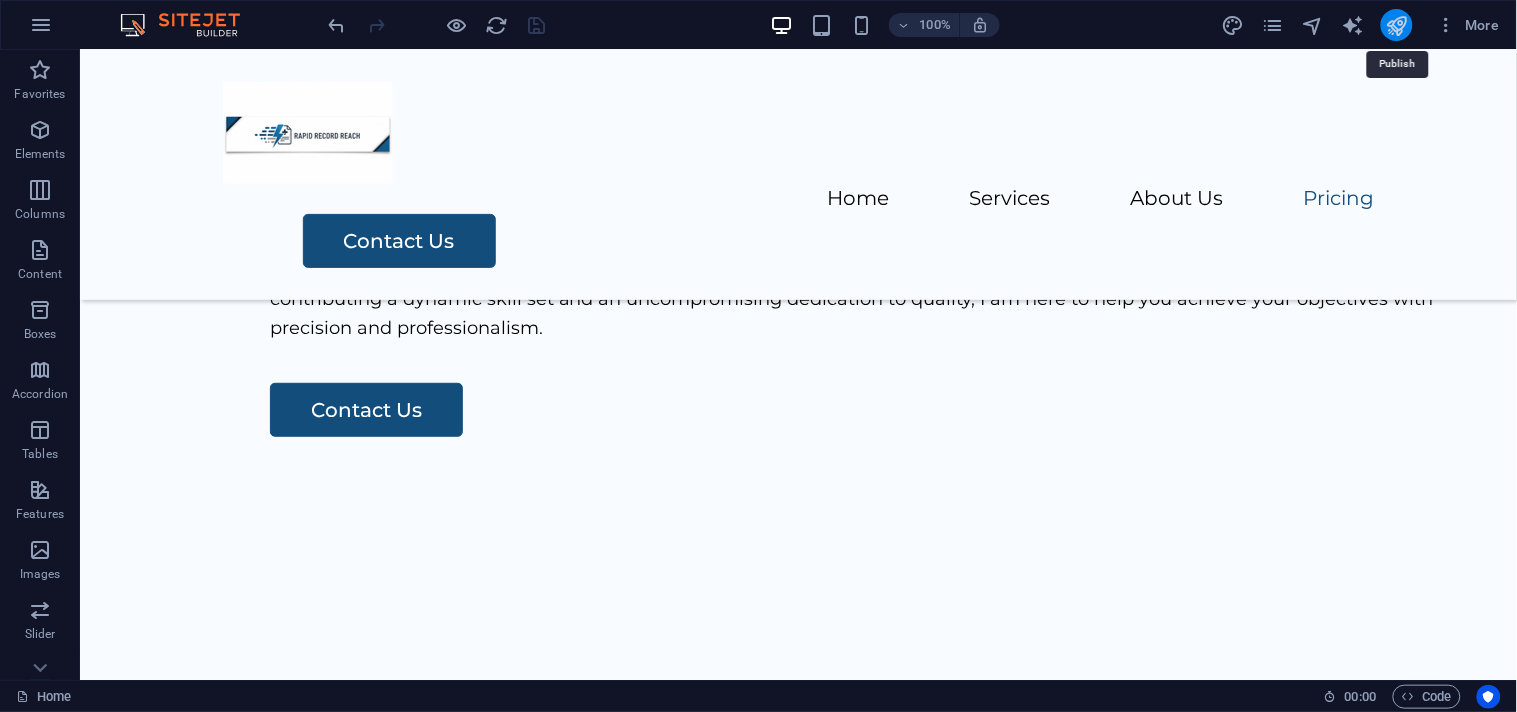 click at bounding box center [1396, 25] 